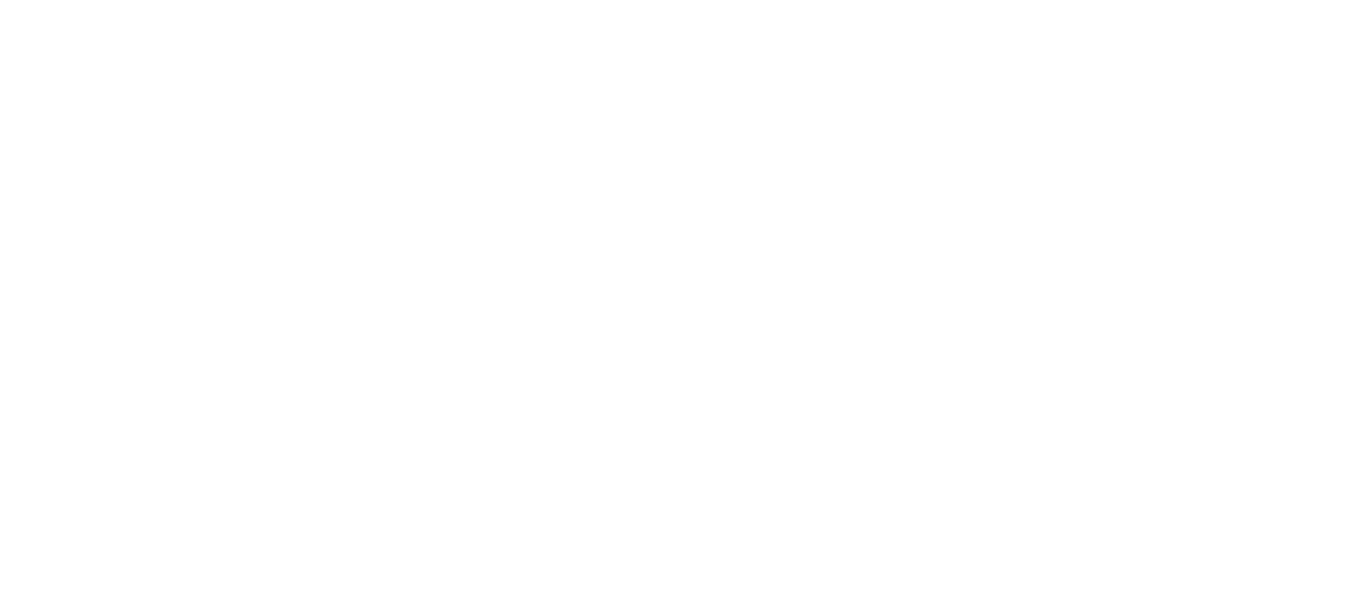 scroll, scrollTop: 0, scrollLeft: 0, axis: both 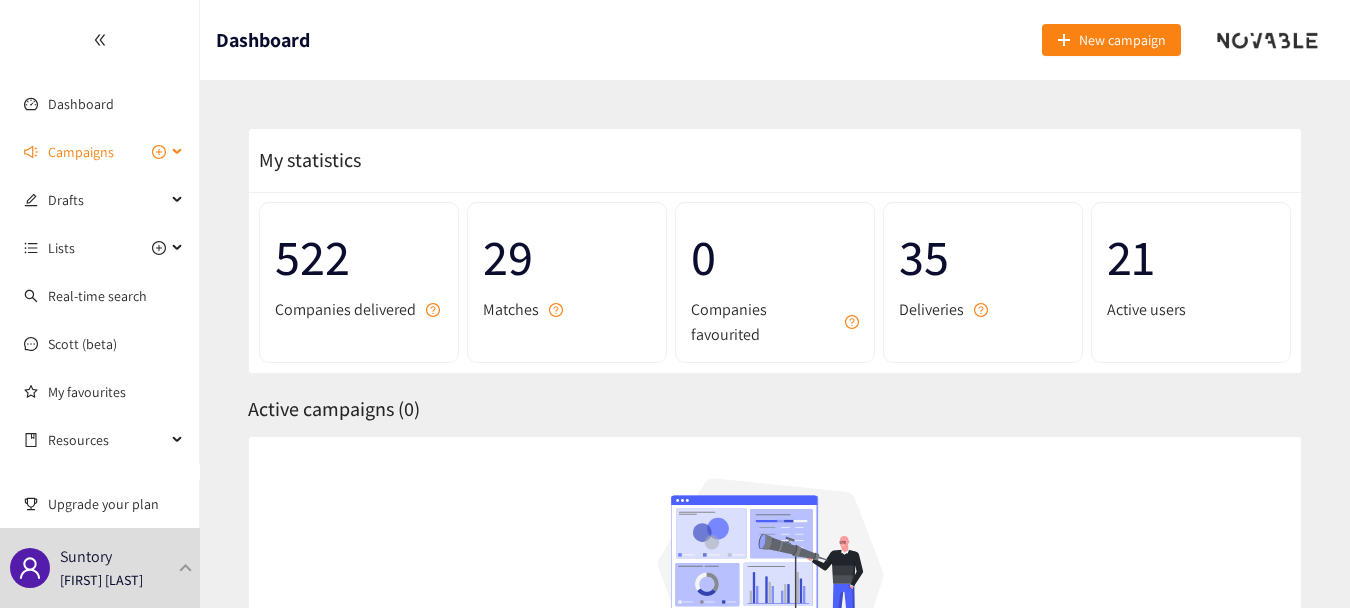 click on "Campaigns" at bounding box center [81, 152] 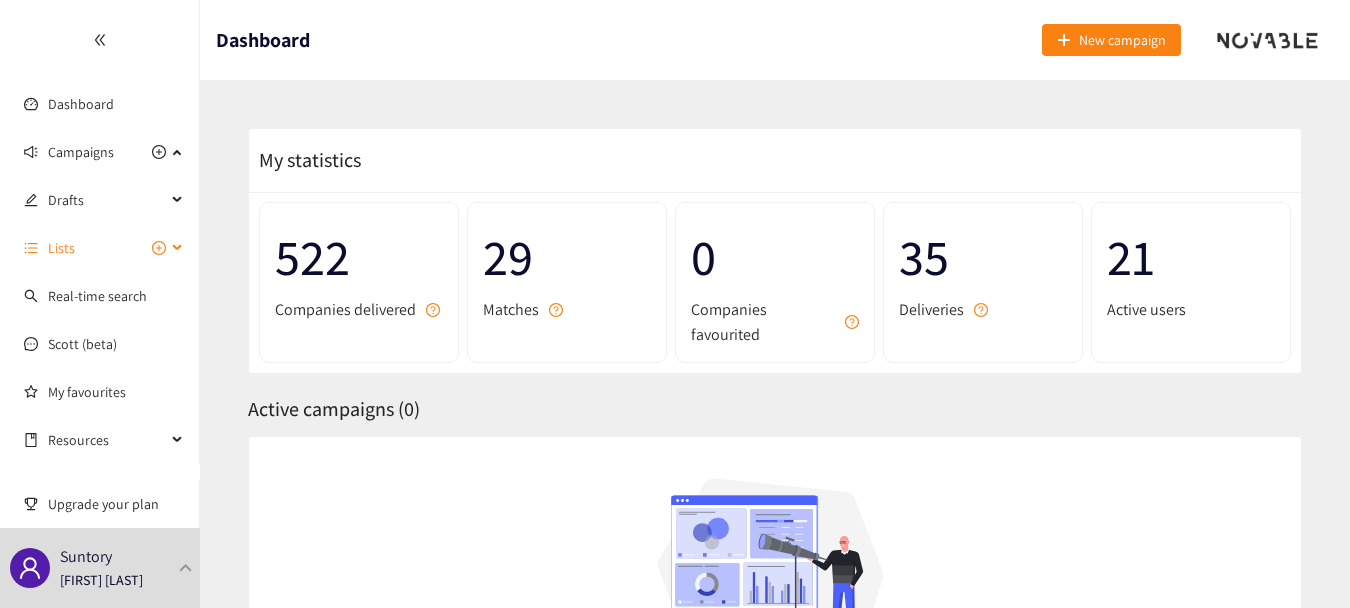 click on "Lists" at bounding box center (100, 248) 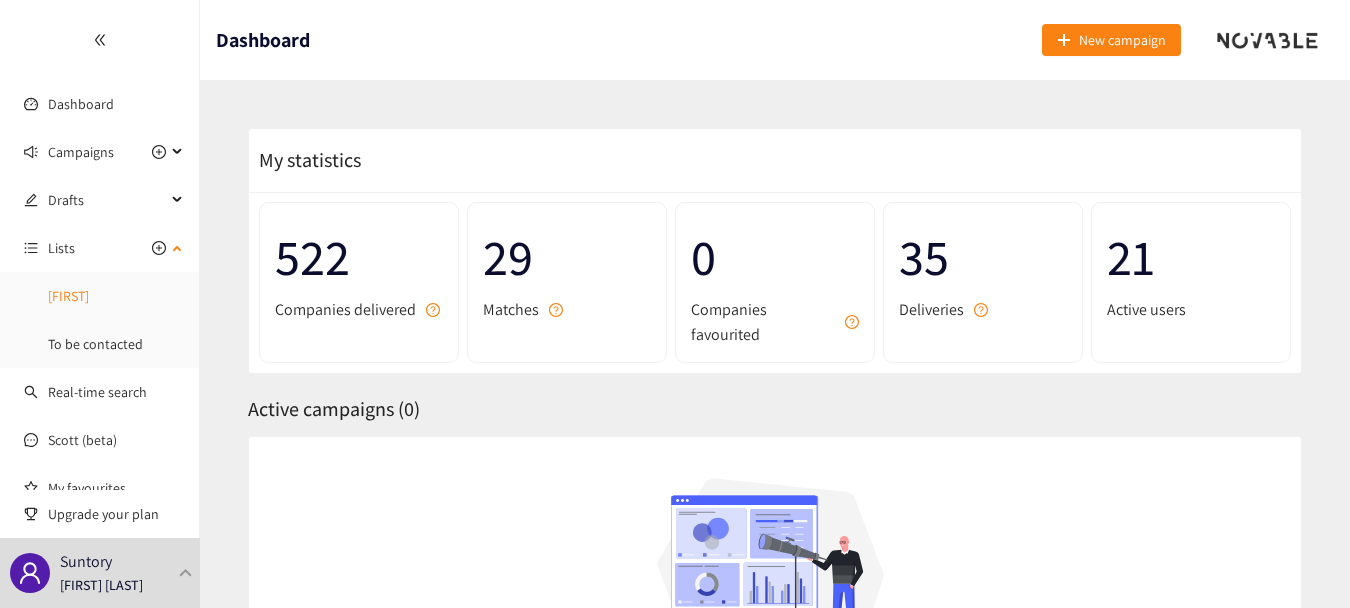 click on "[FIRST]" at bounding box center [68, 296] 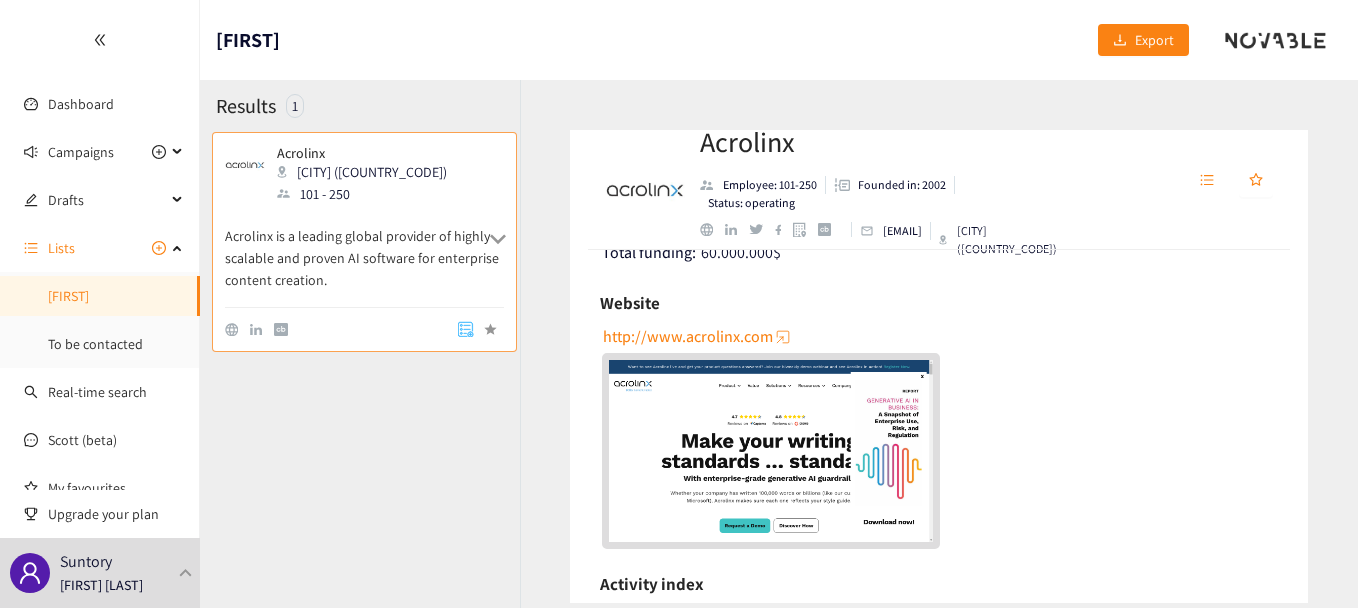 scroll, scrollTop: 238, scrollLeft: 0, axis: vertical 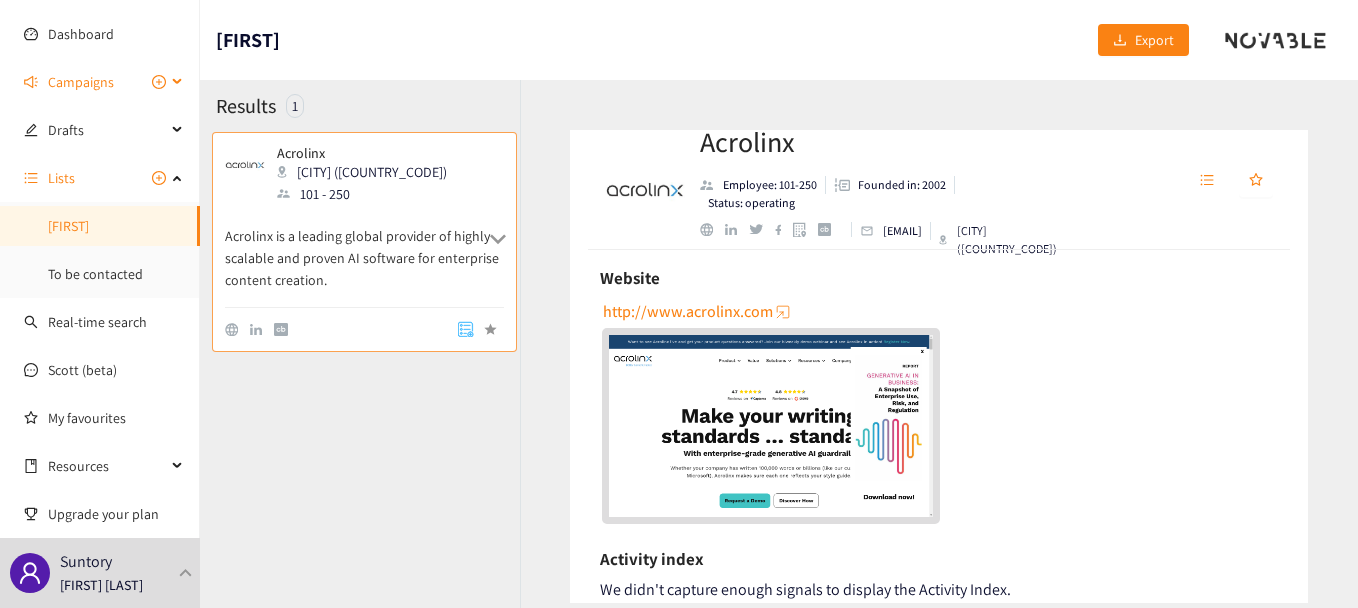 click on "Campaigns" at bounding box center (100, 82) 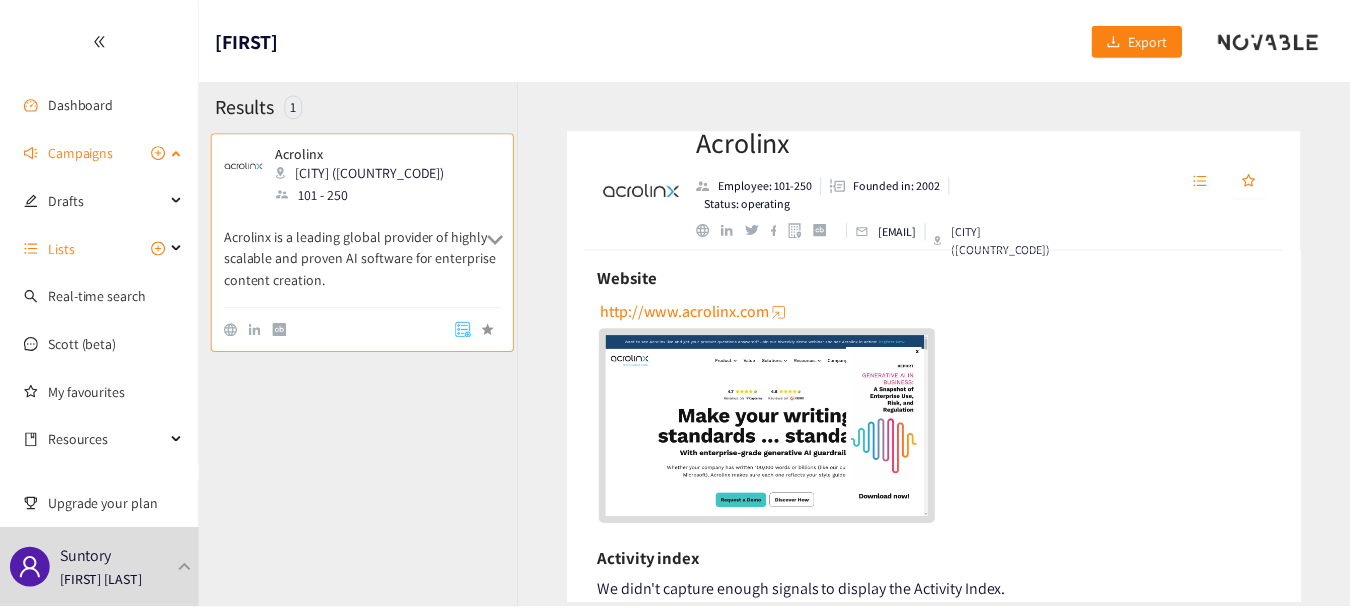 scroll, scrollTop: 0, scrollLeft: 0, axis: both 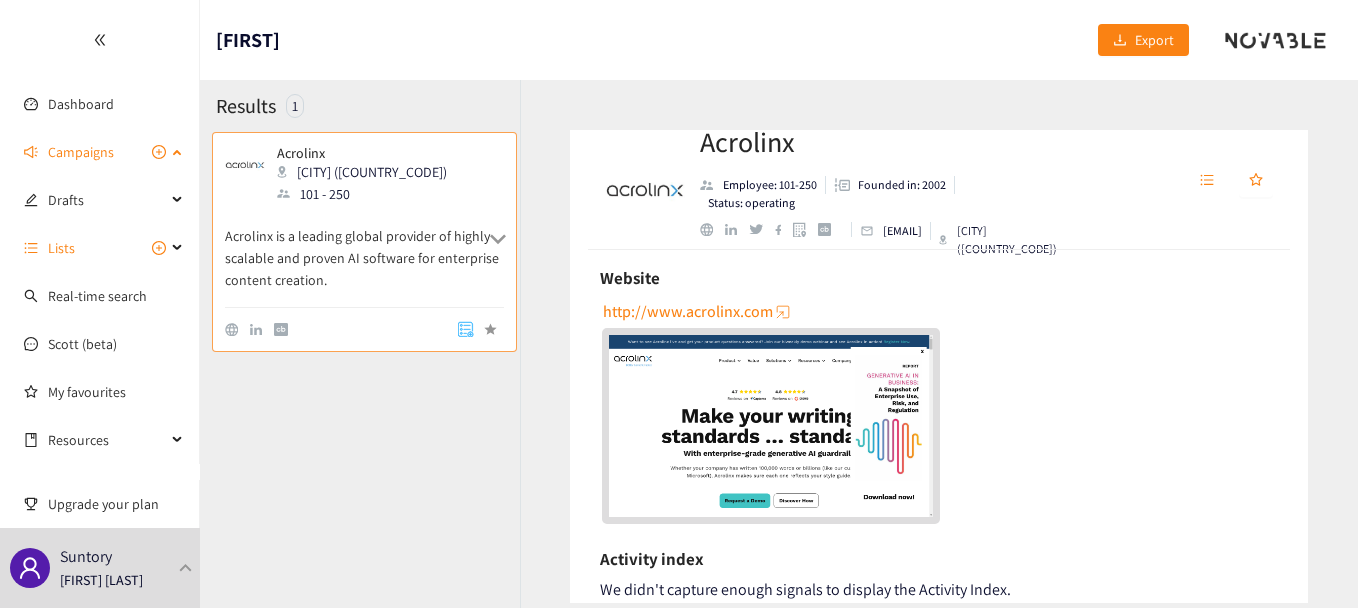 click on "Campaigns" at bounding box center [100, 152] 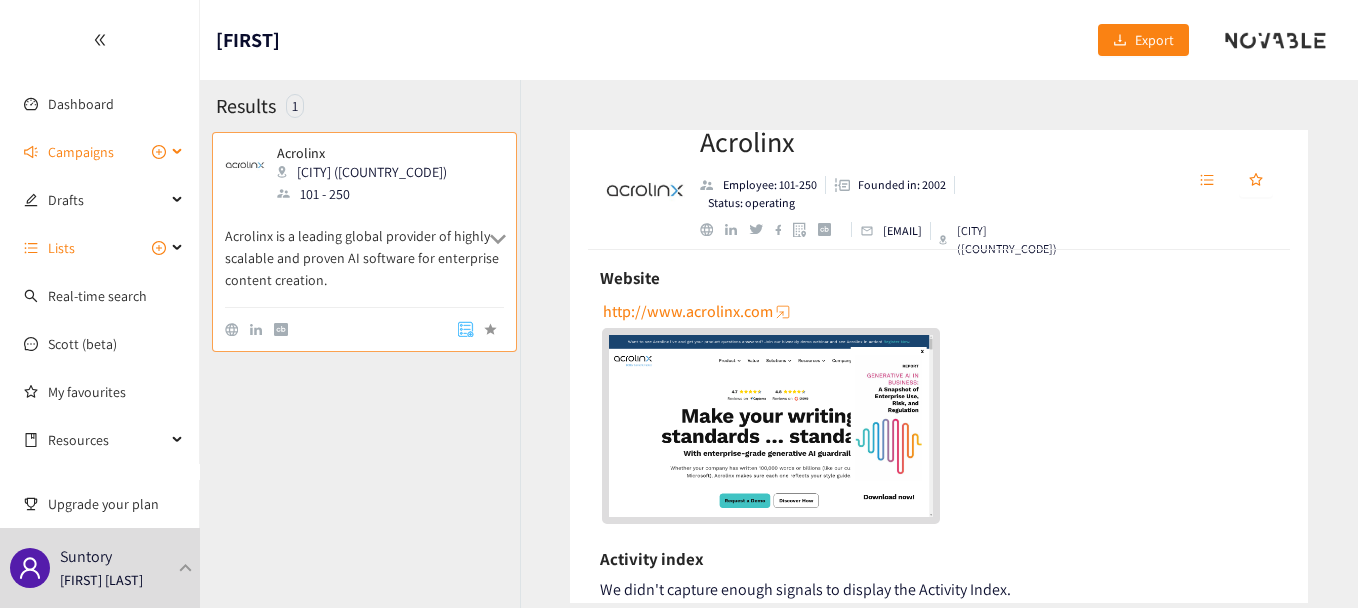 click 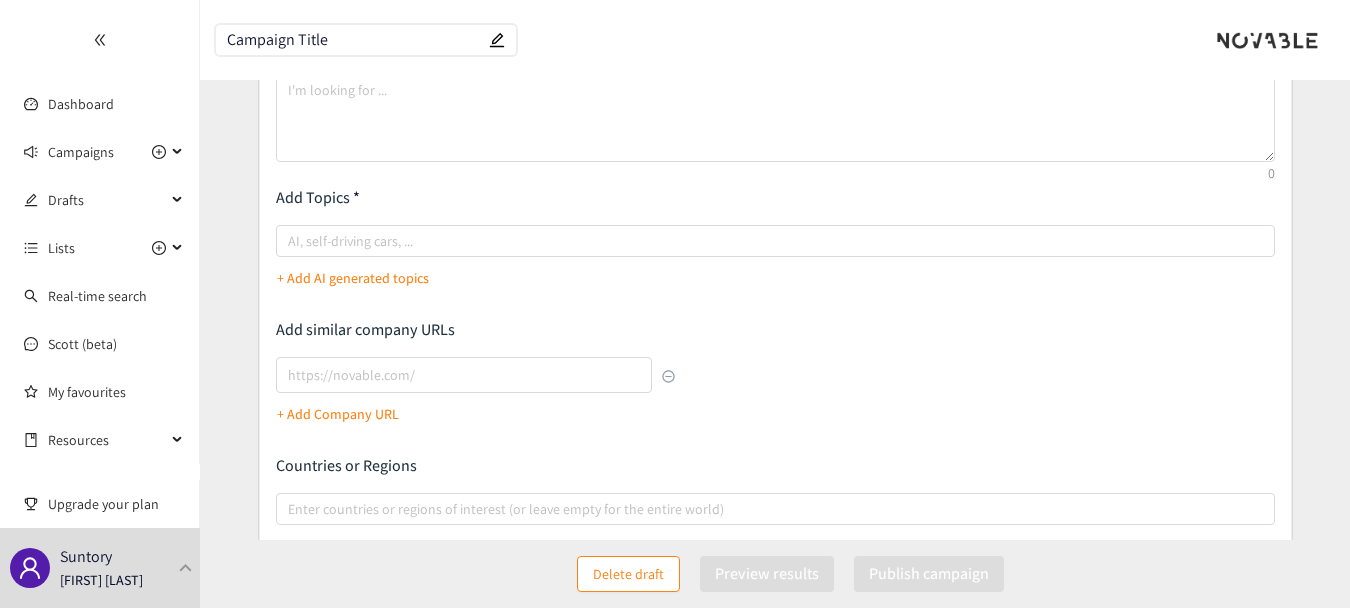scroll, scrollTop: 163, scrollLeft: 0, axis: vertical 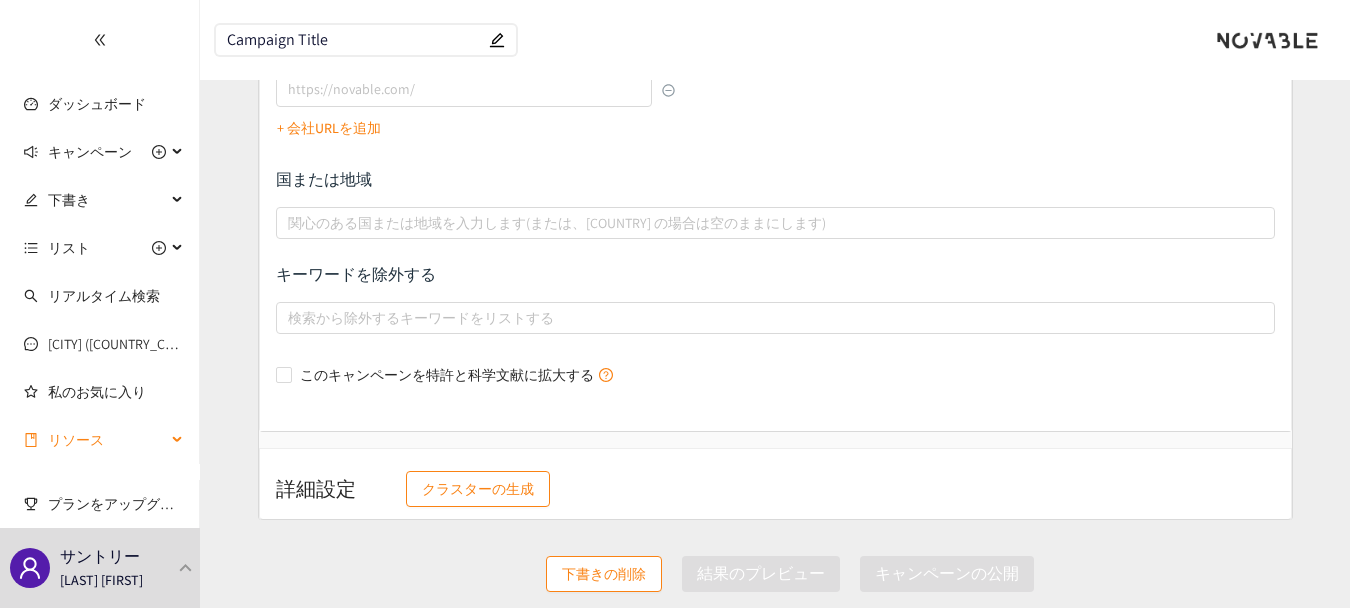 click on "リソース" at bounding box center [100, 440] 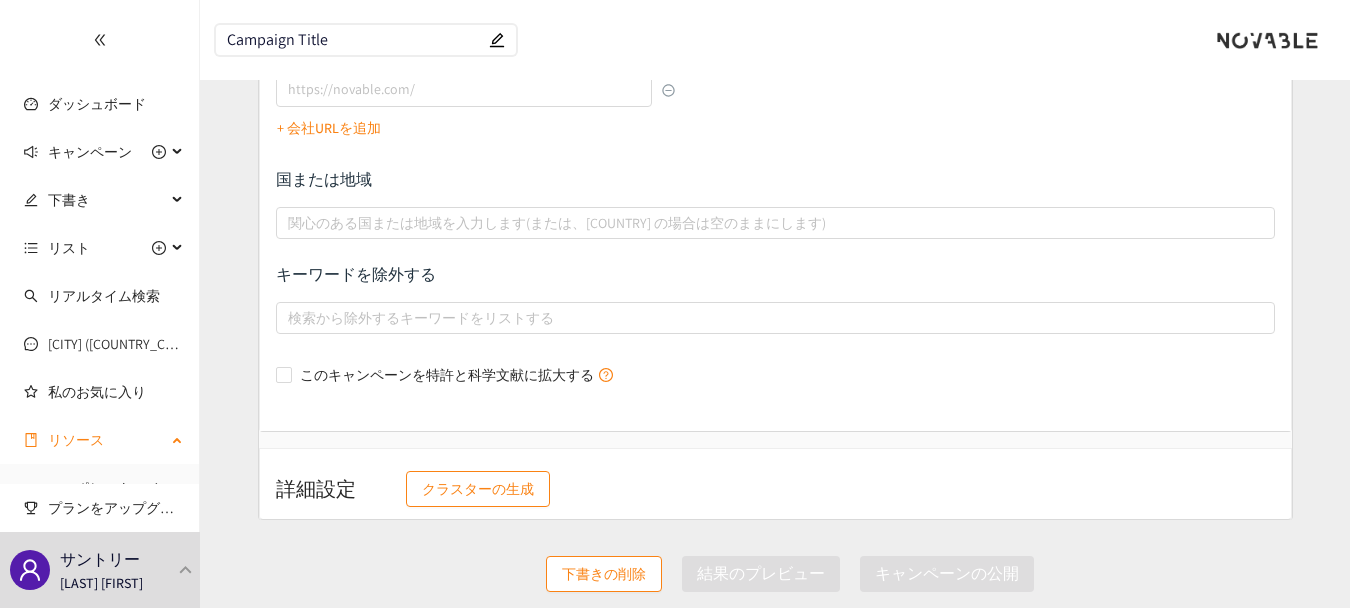 scroll, scrollTop: 28, scrollLeft: 0, axis: vertical 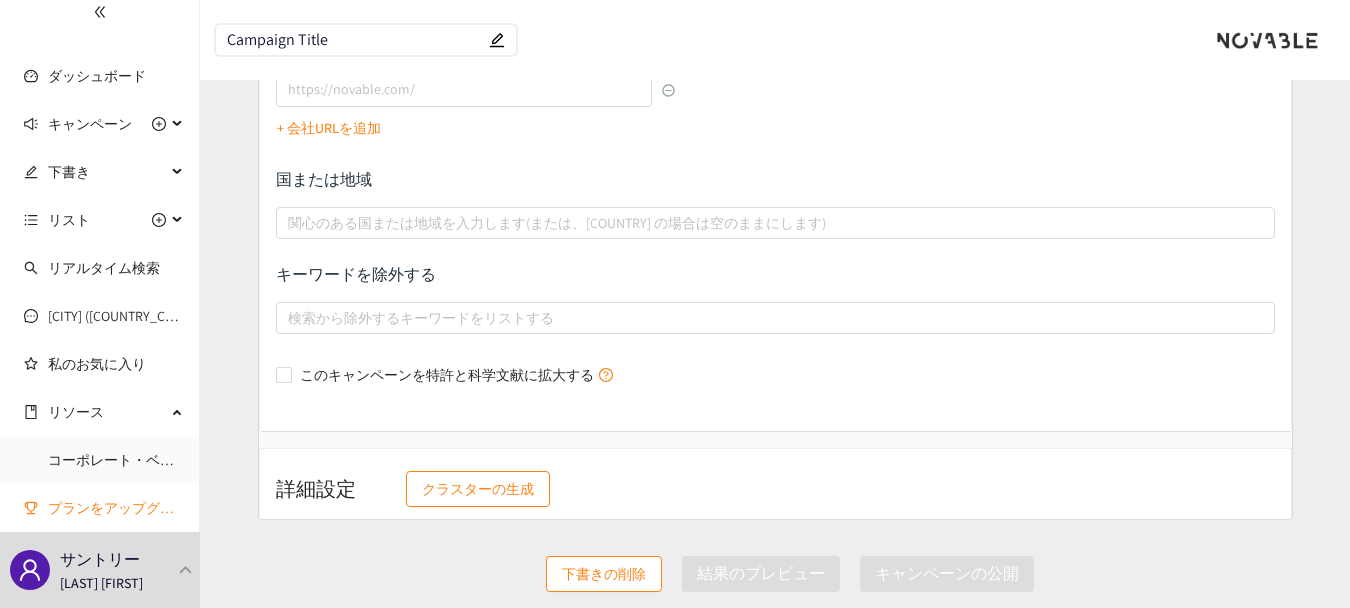 click on "プランをアップグレードする" at bounding box center [116, 508] 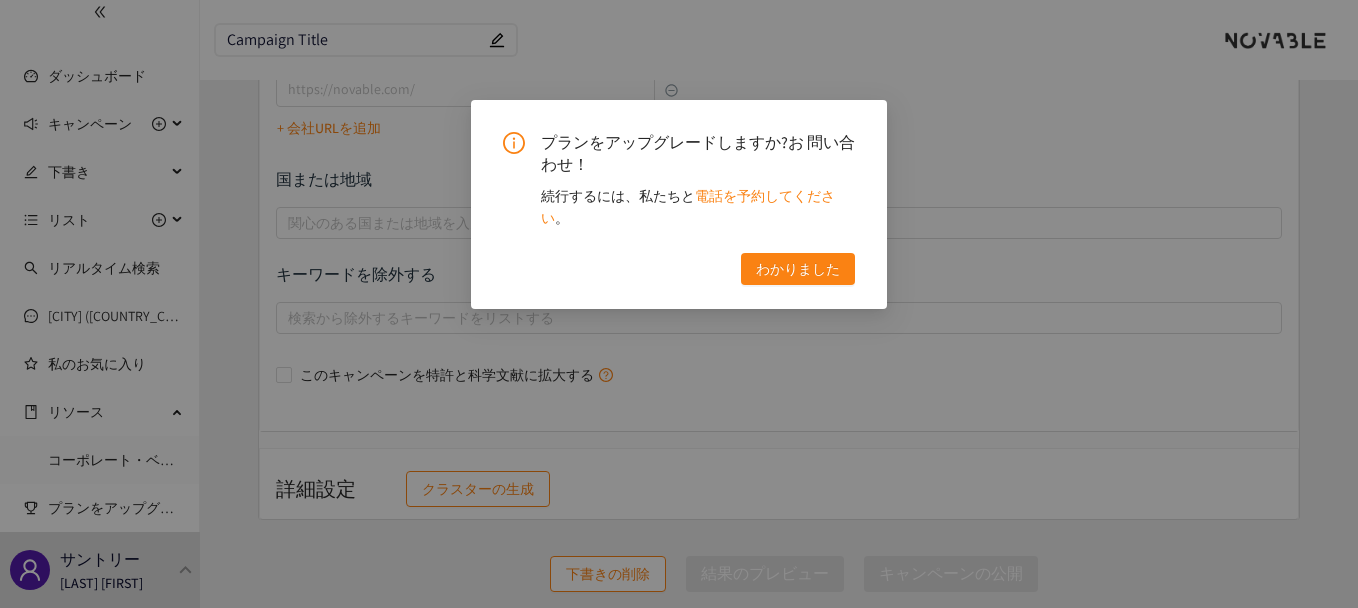 click on "プランをアップグレードしますか?お 問い合わせ！ 続行するには、私たちと 電話を予約してください 。 わかりました" at bounding box center [679, 304] 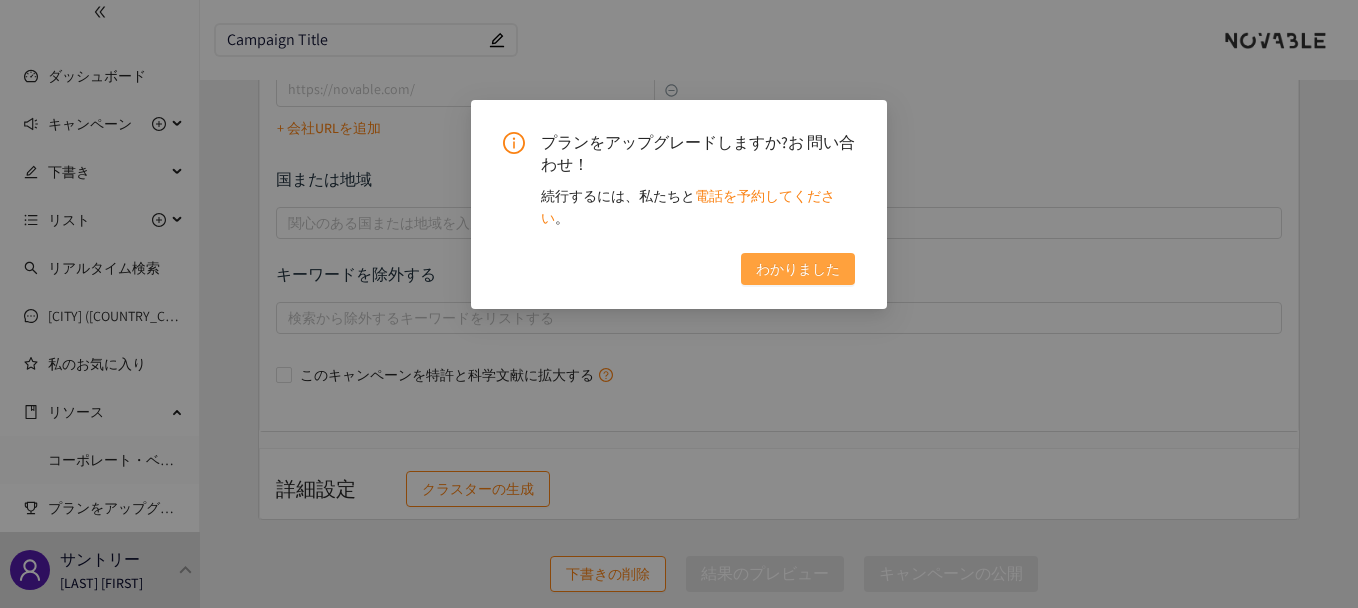 click on "わかりました" at bounding box center (798, 269) 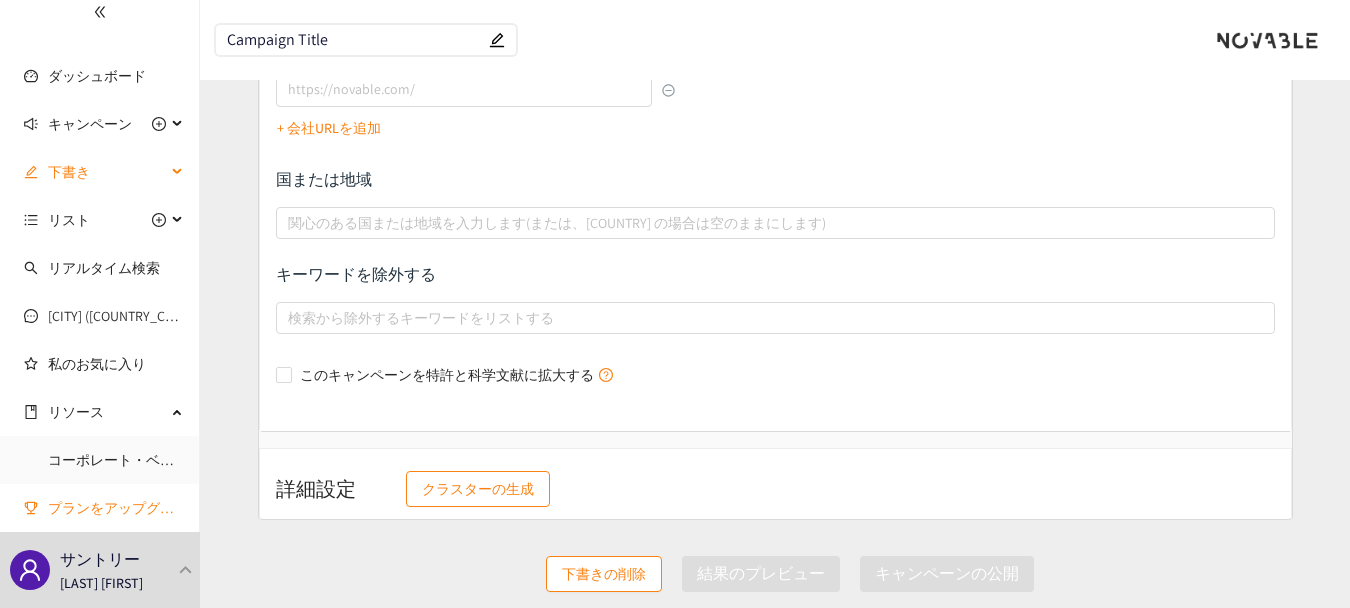 scroll, scrollTop: 0, scrollLeft: 0, axis: both 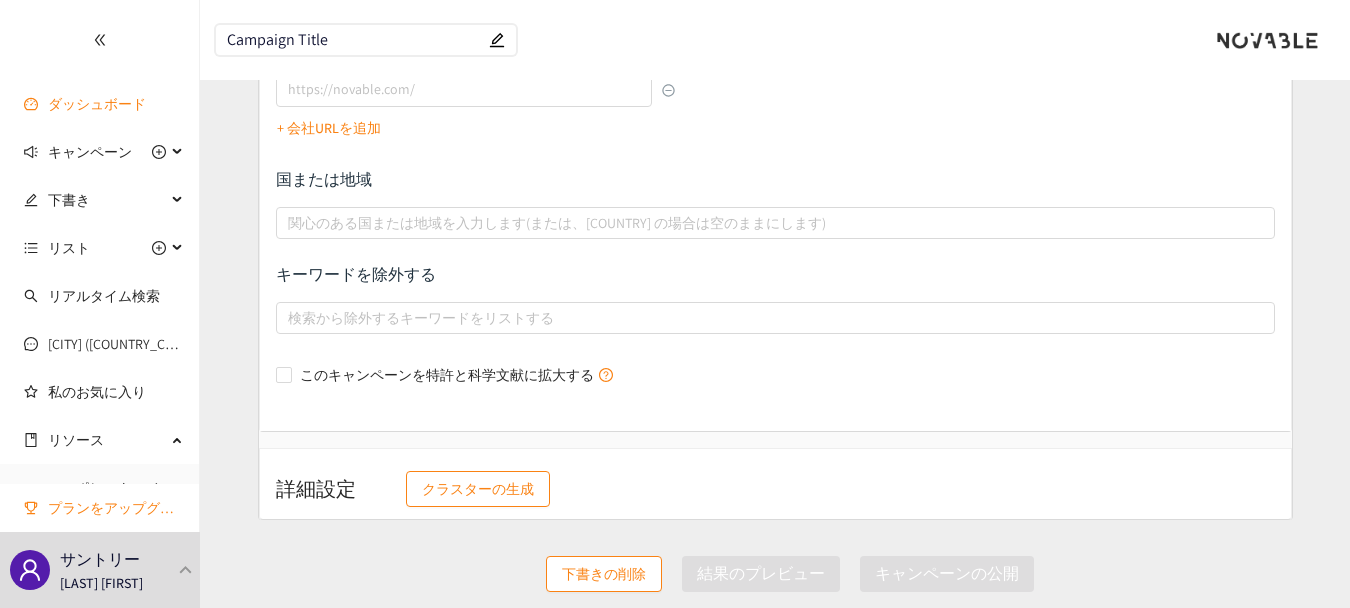 click on "ダッシュボード" at bounding box center [97, 104] 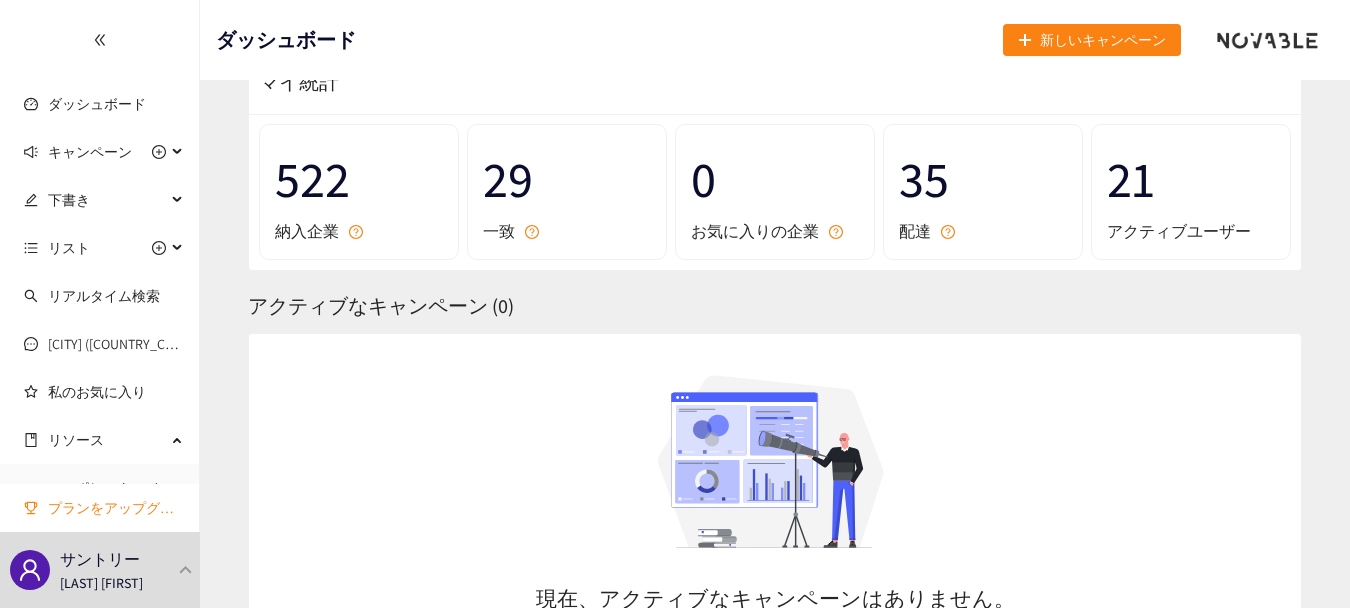 scroll, scrollTop: 62, scrollLeft: 0, axis: vertical 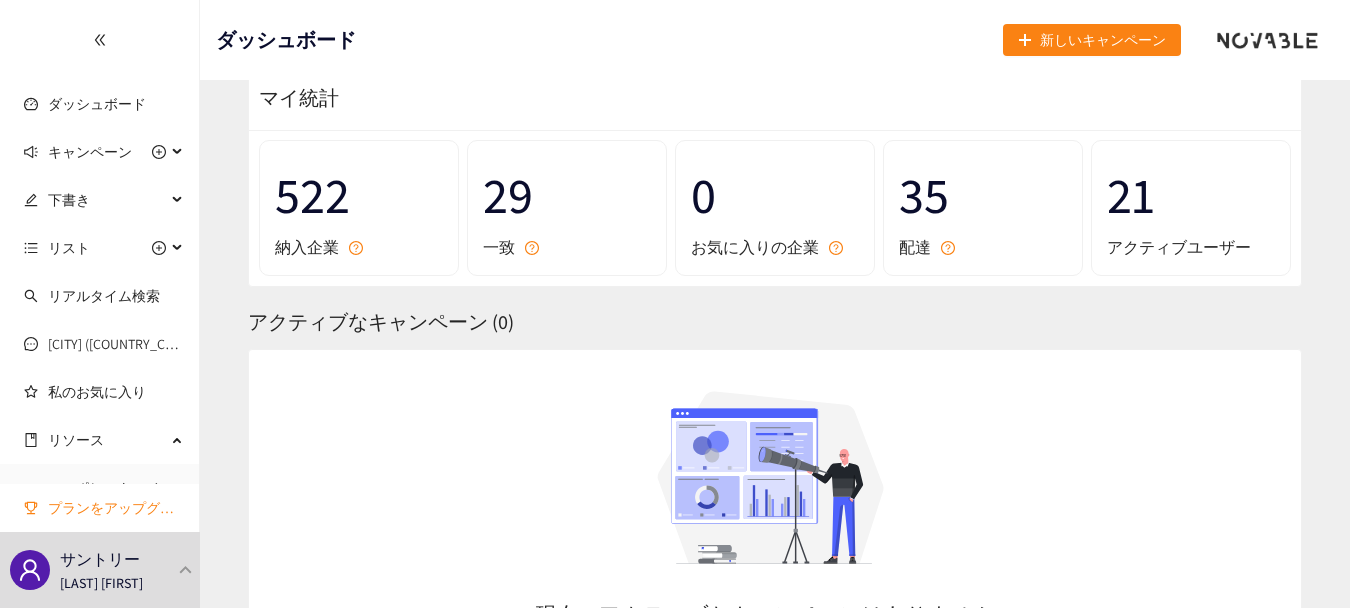 click on "21" at bounding box center (1191, 195) 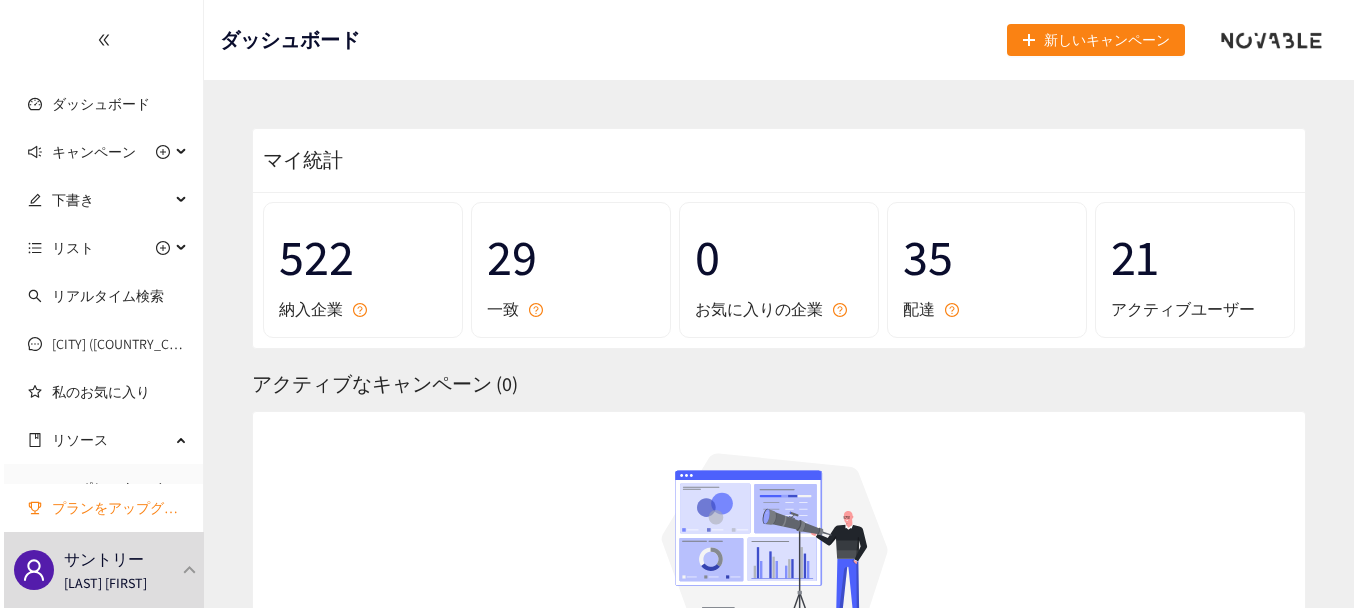 scroll, scrollTop: 28, scrollLeft: 0, axis: vertical 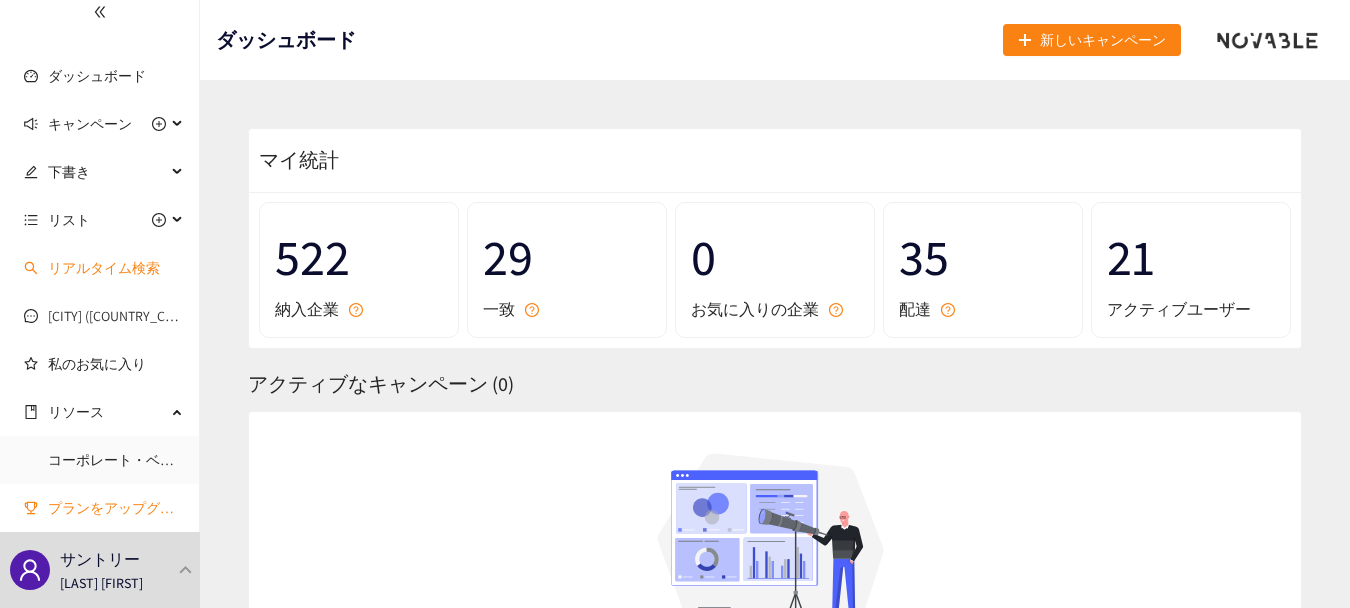 click on "リアルタイム検索" at bounding box center [104, 268] 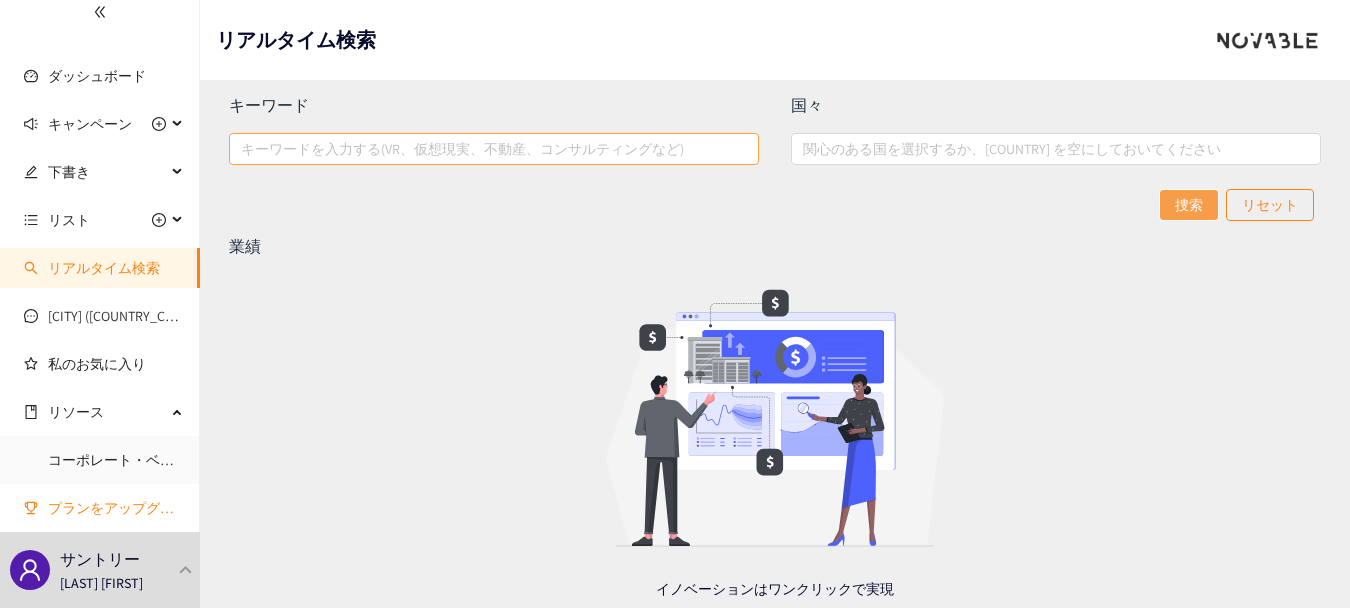 click at bounding box center (484, 149) 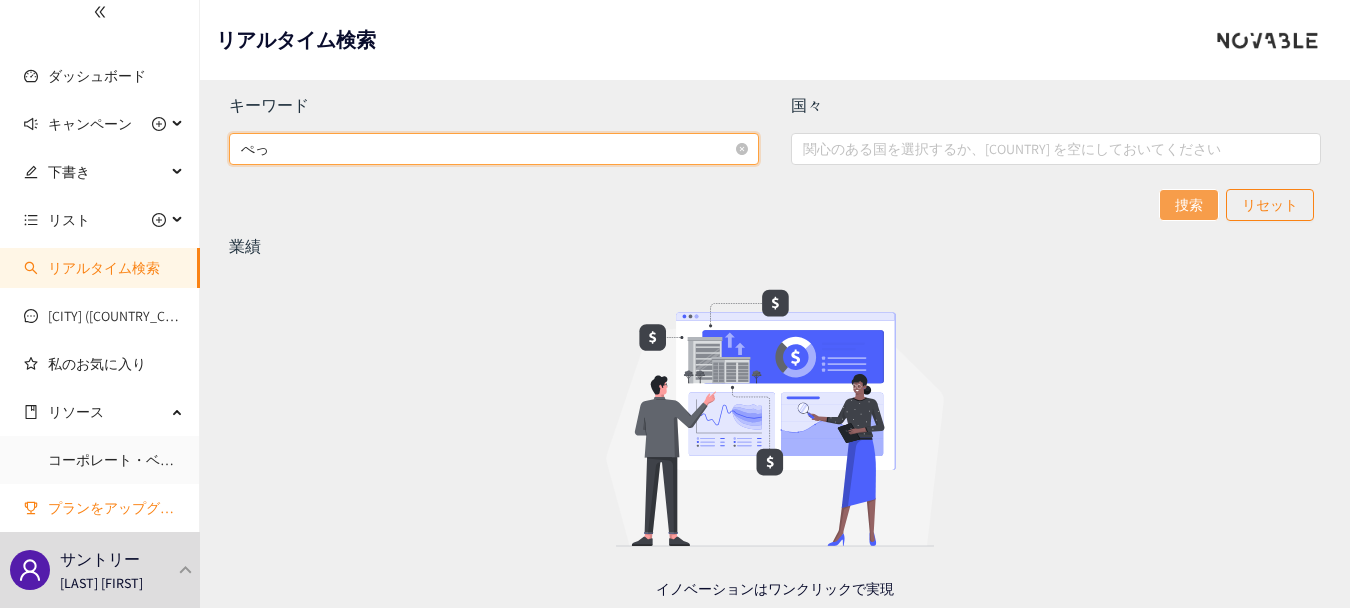 type on "ぺ" 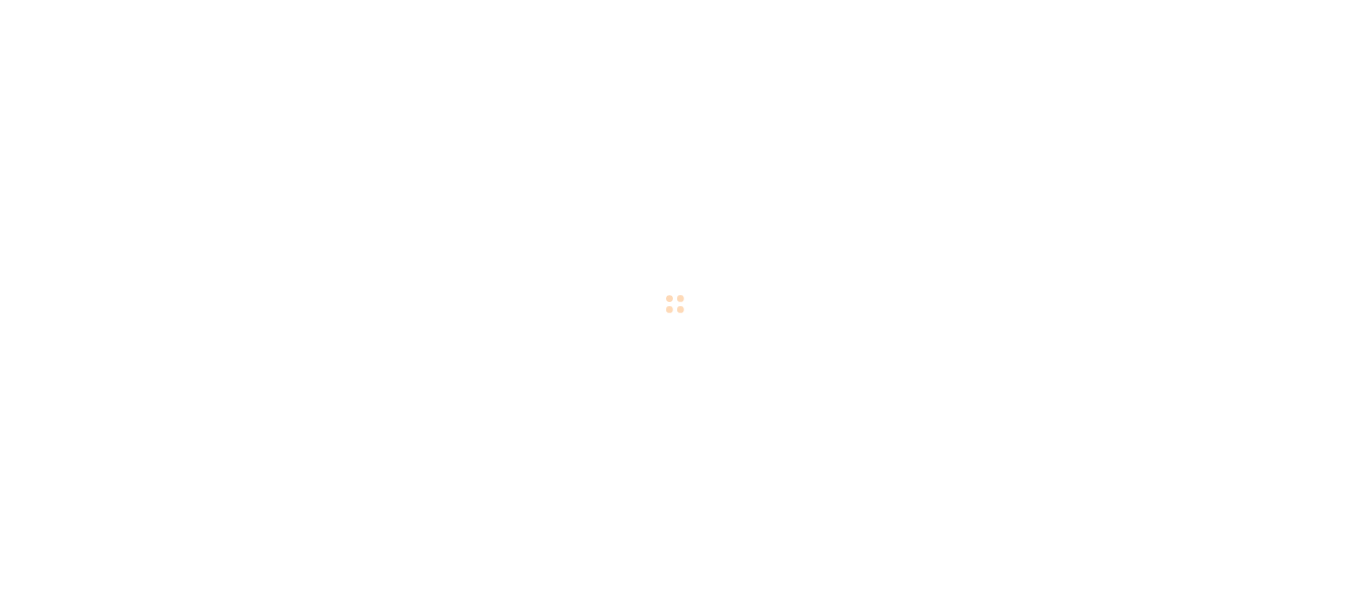 scroll, scrollTop: 0, scrollLeft: 0, axis: both 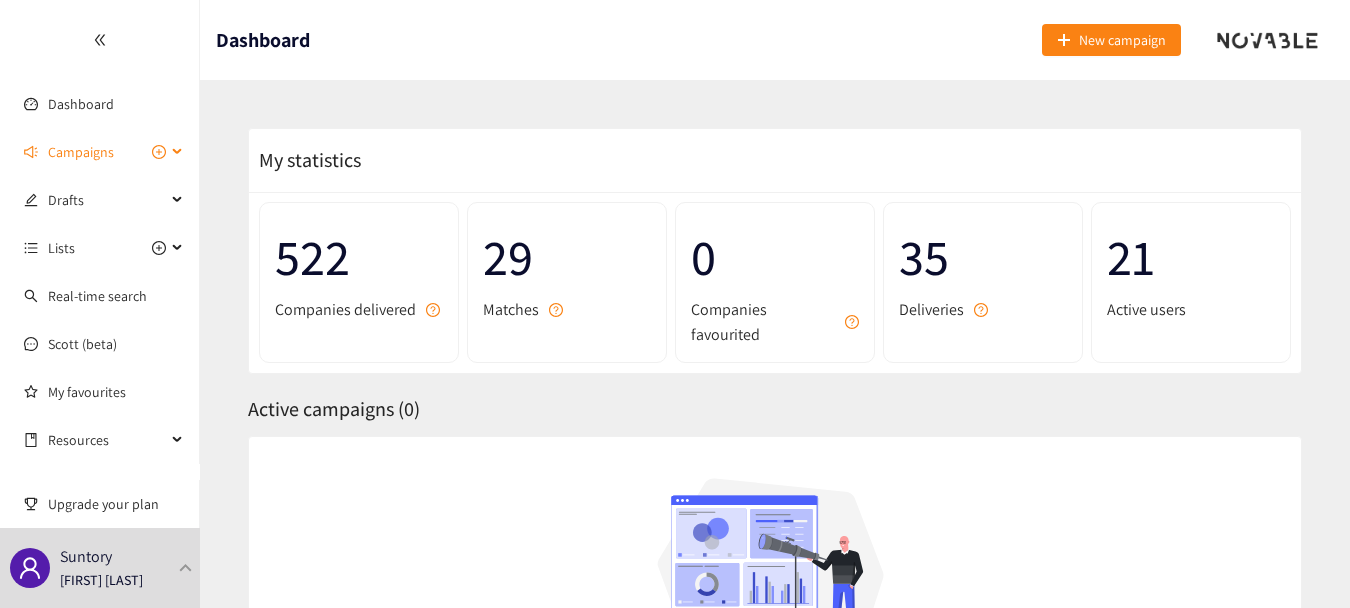 click on "Campaigns" at bounding box center [81, 152] 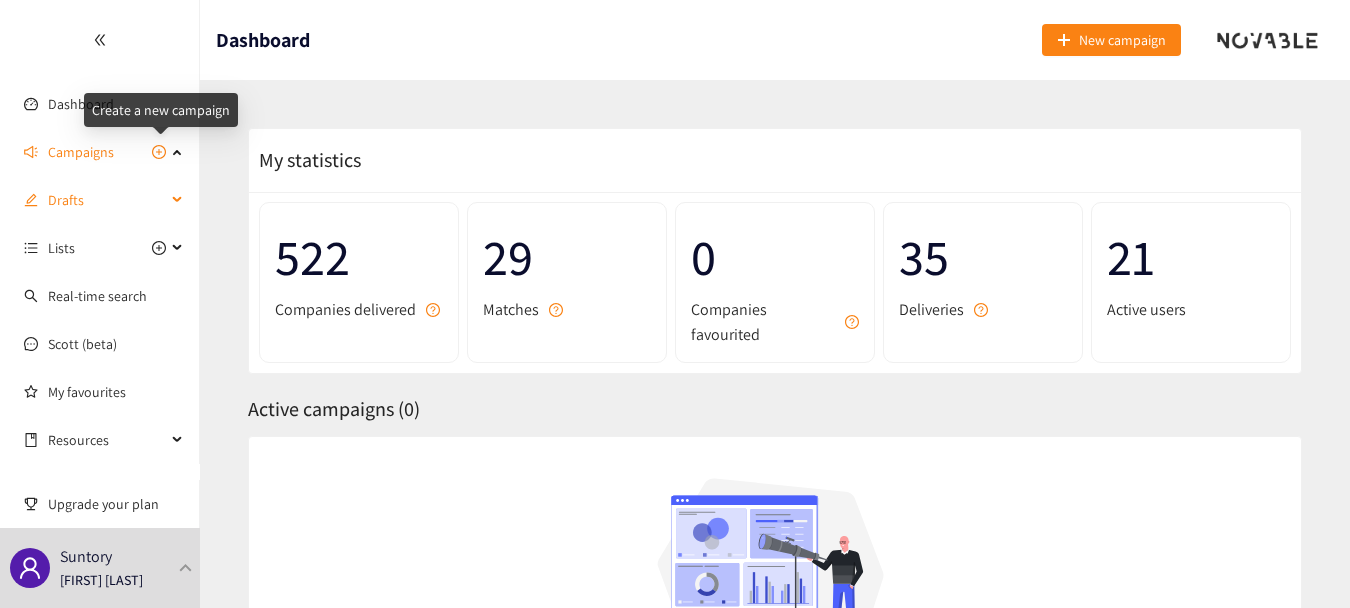 click on "Drafts" at bounding box center [107, 200] 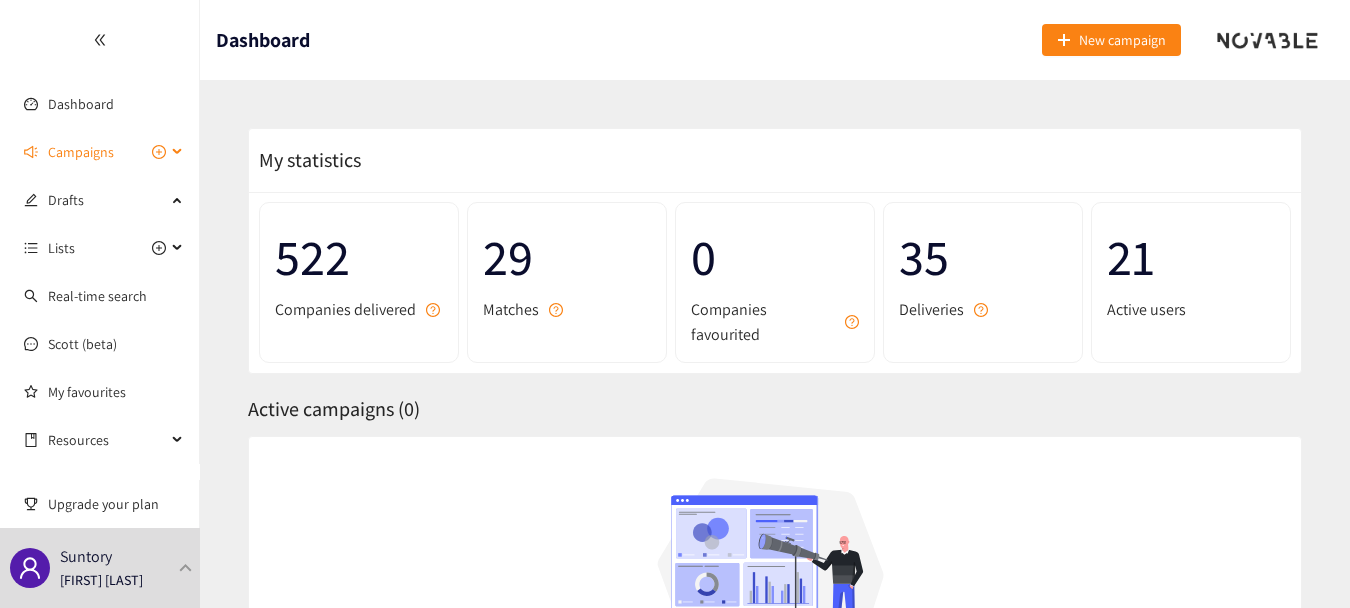 click on "Campaigns" at bounding box center (100, 152) 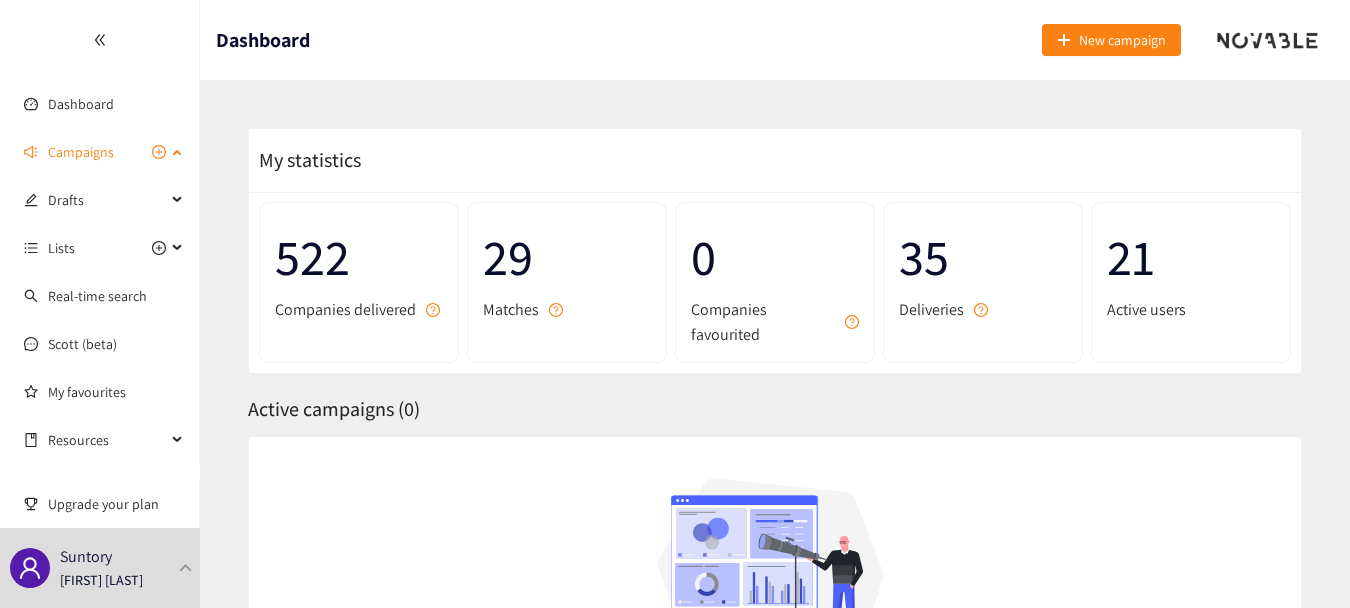 click on "Campaigns" at bounding box center (100, 152) 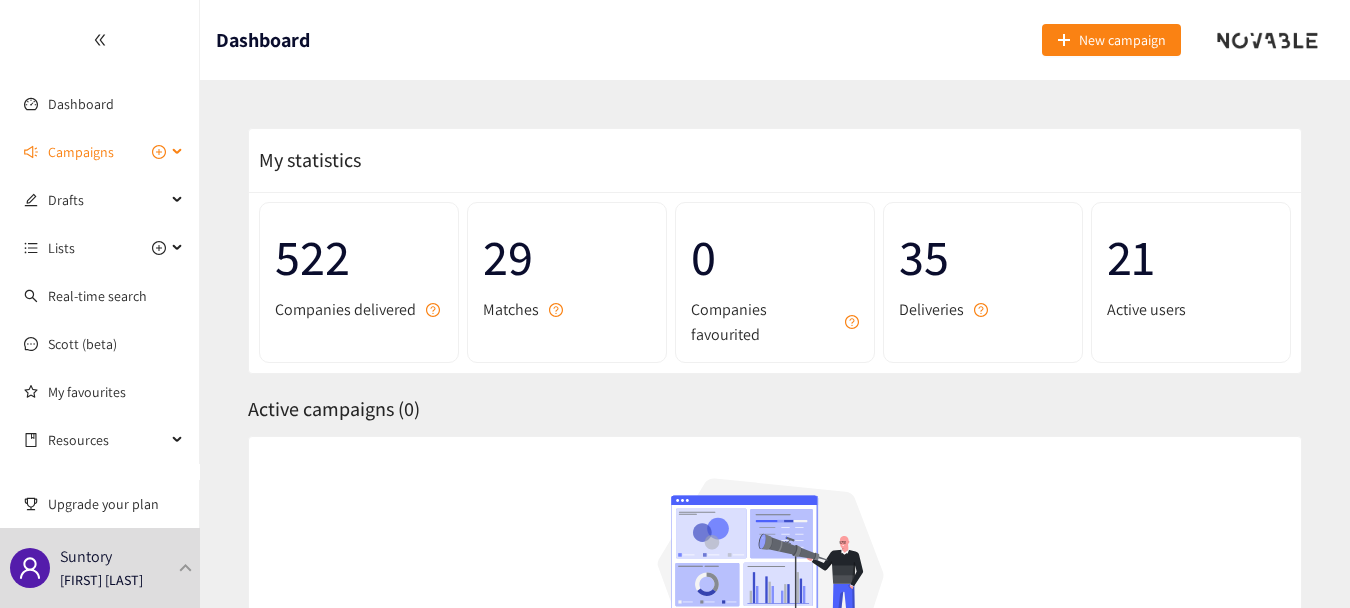 click on "Campaigns" at bounding box center (81, 152) 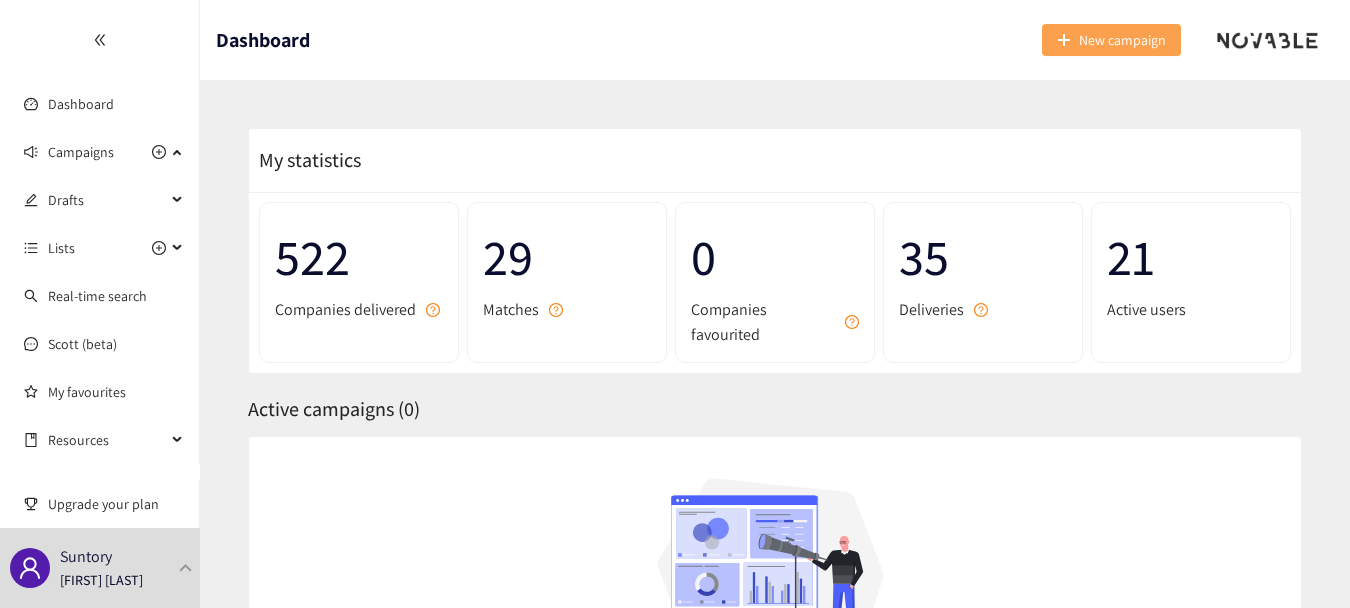 click on "New campaign" at bounding box center [1122, 40] 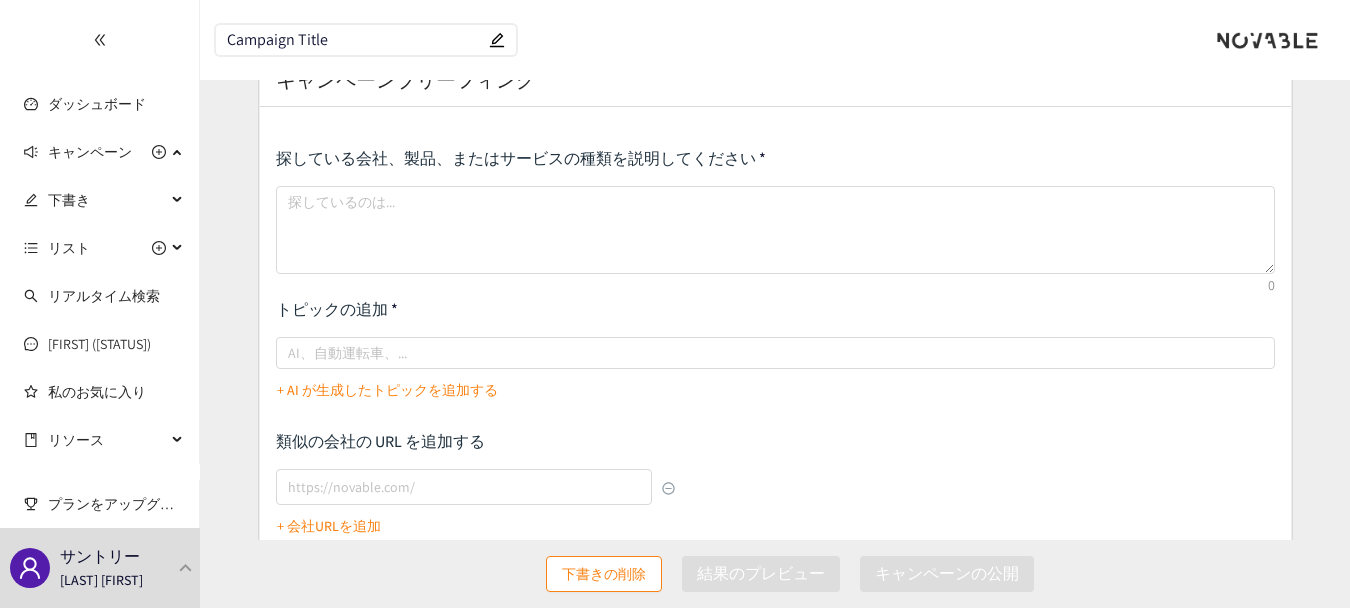 scroll, scrollTop: 53, scrollLeft: 0, axis: vertical 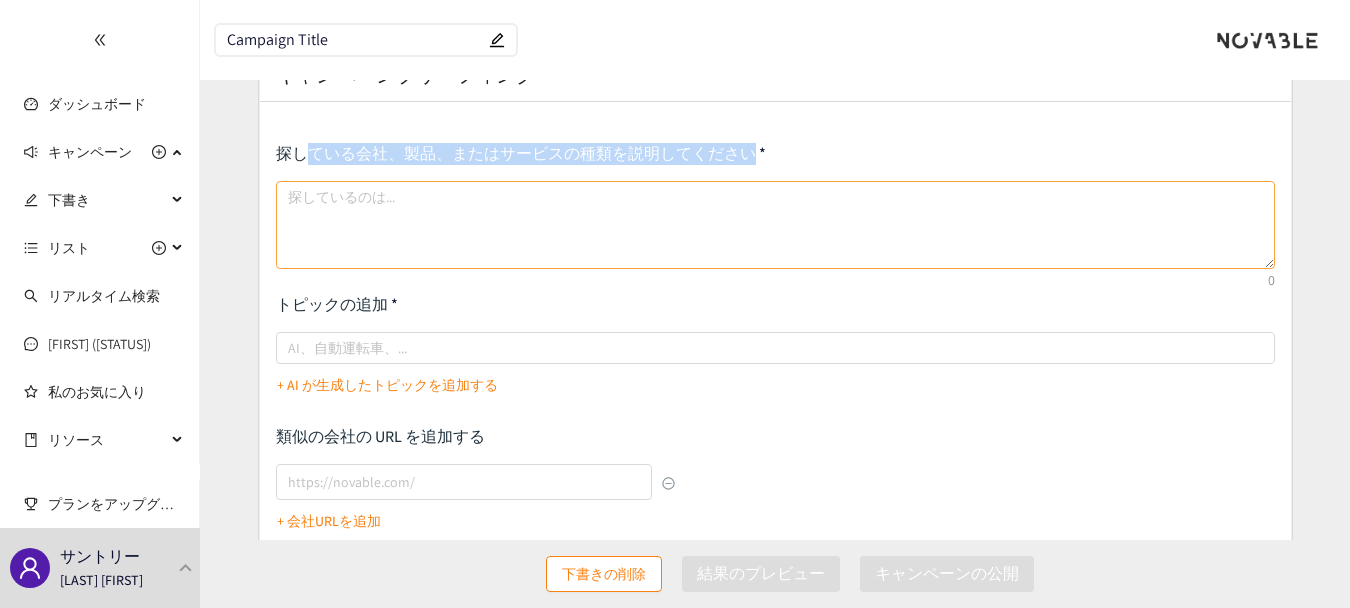 drag, startPoint x: 302, startPoint y: 147, endPoint x: 724, endPoint y: 188, distance: 423.98703 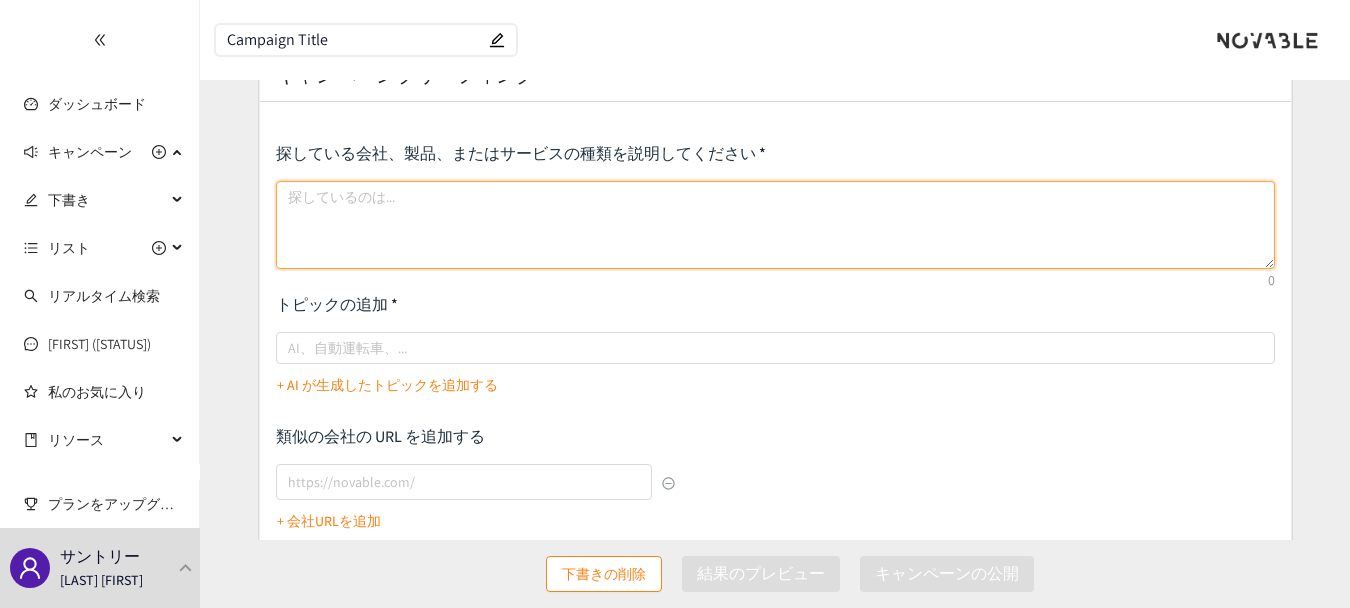 click at bounding box center [775, 225] 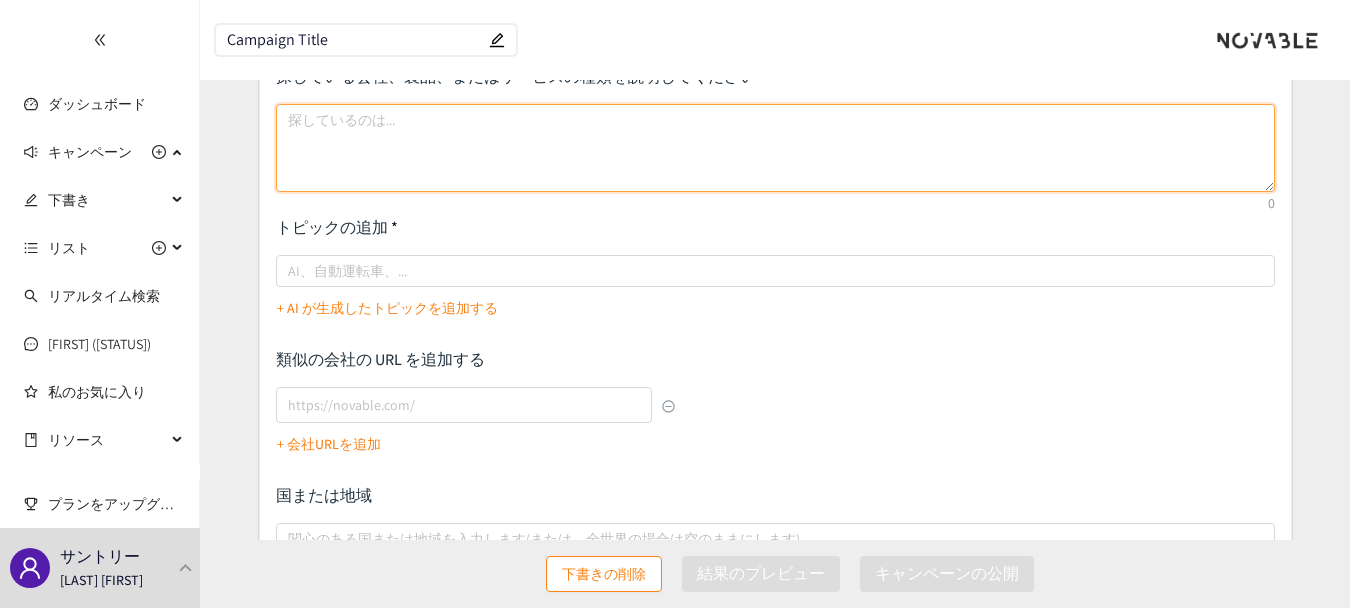 scroll, scrollTop: 131, scrollLeft: 0, axis: vertical 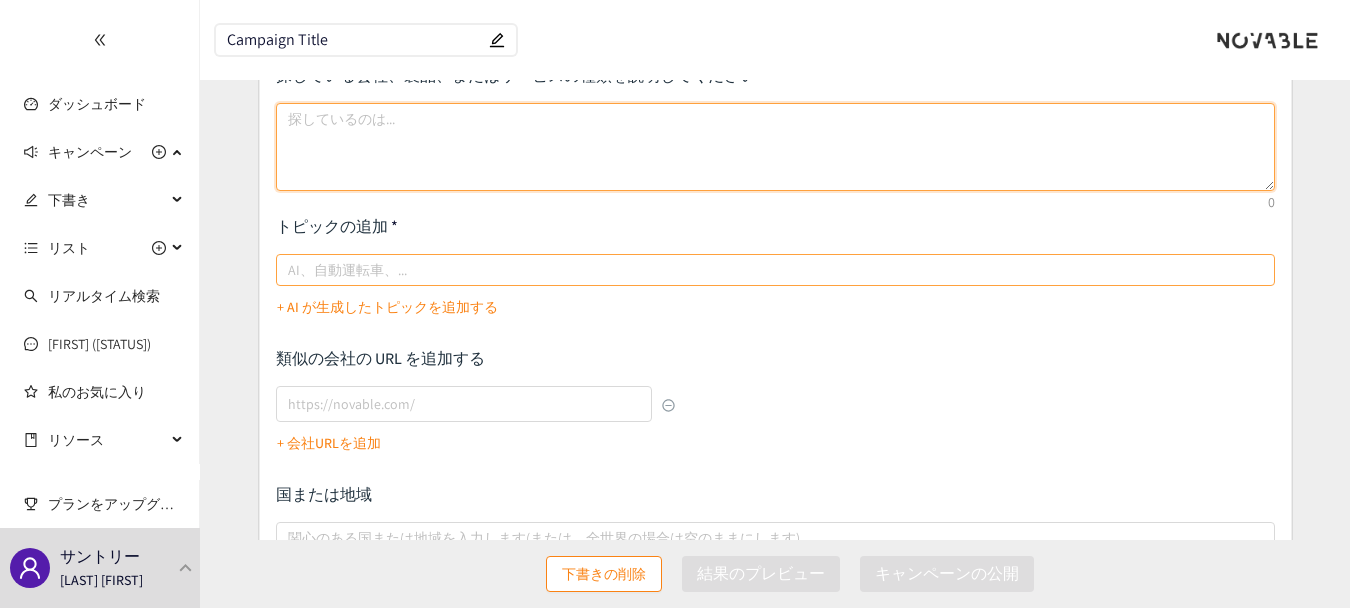 click at bounding box center [765, 270] 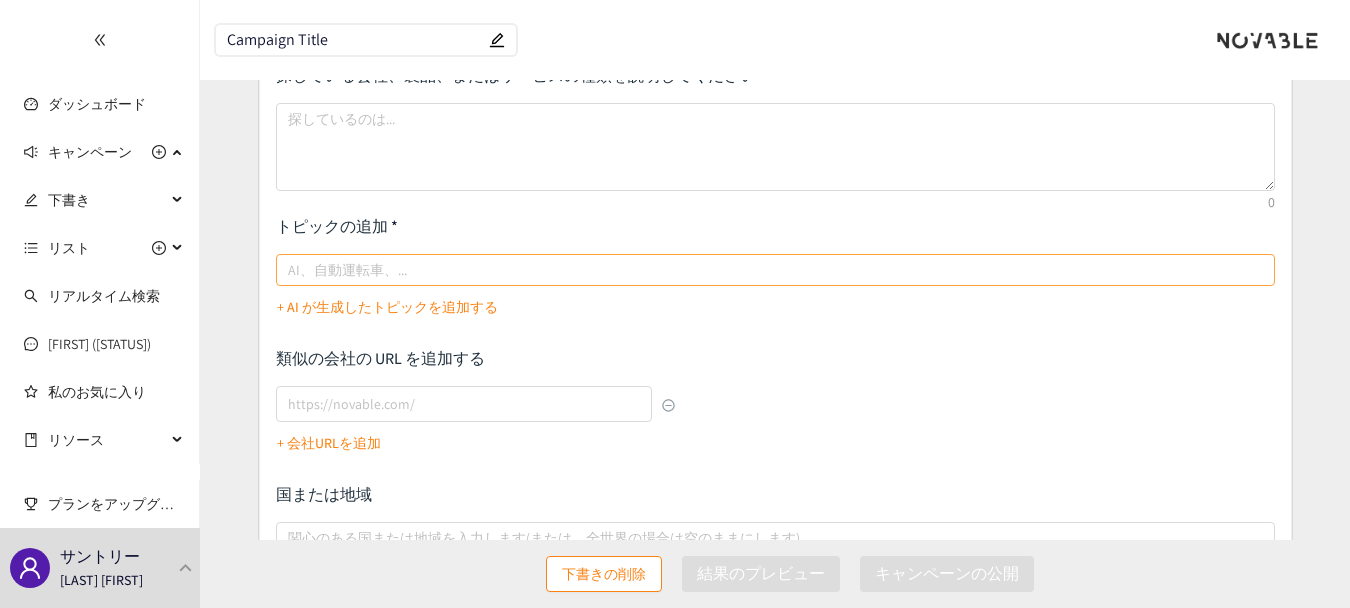 click on "AI、自動運転車、..." at bounding box center [290, 270] 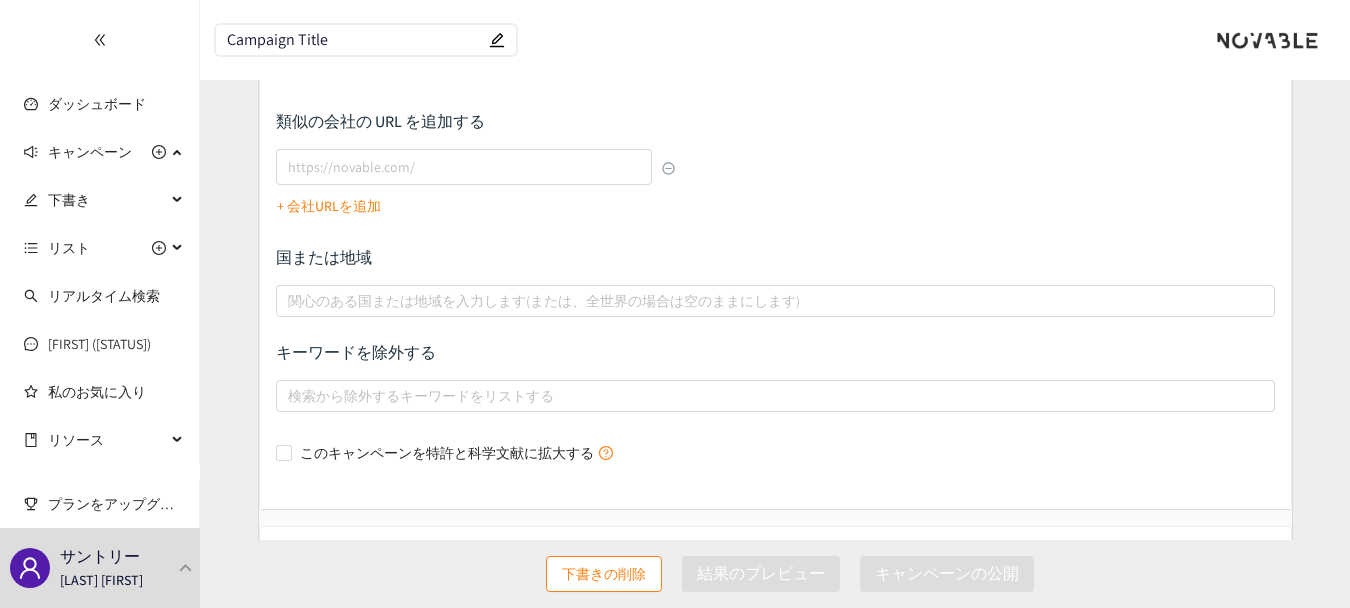scroll, scrollTop: 446, scrollLeft: 0, axis: vertical 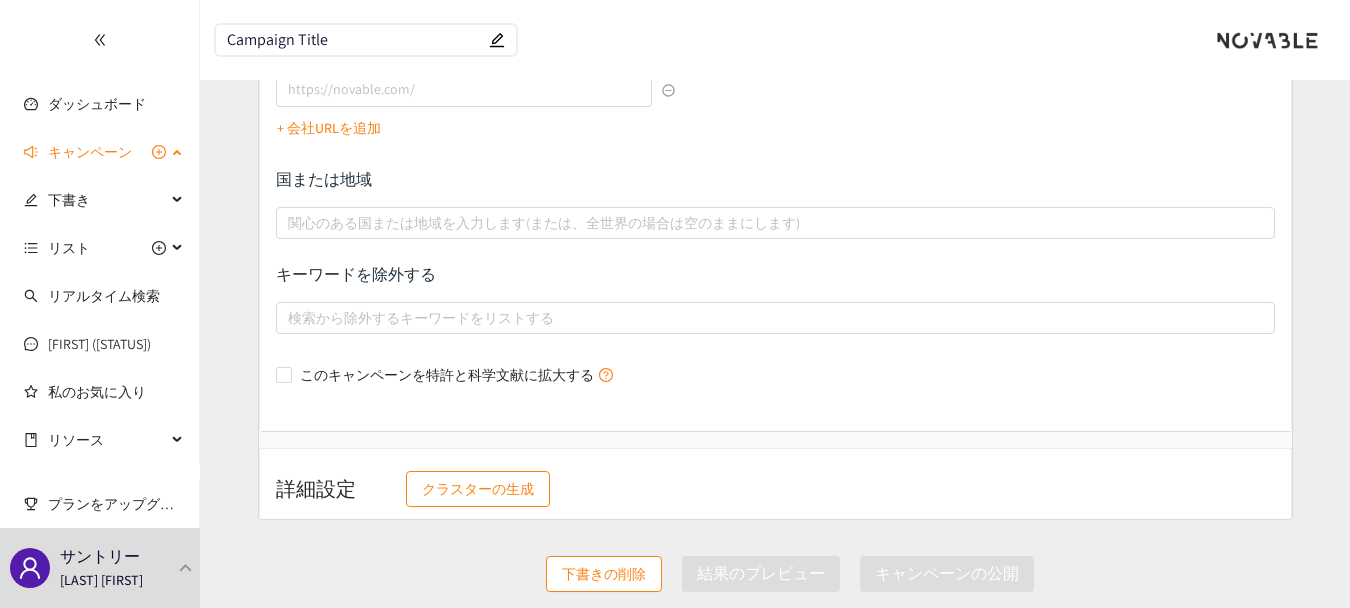 click on "キャンペーン" at bounding box center (90, 152) 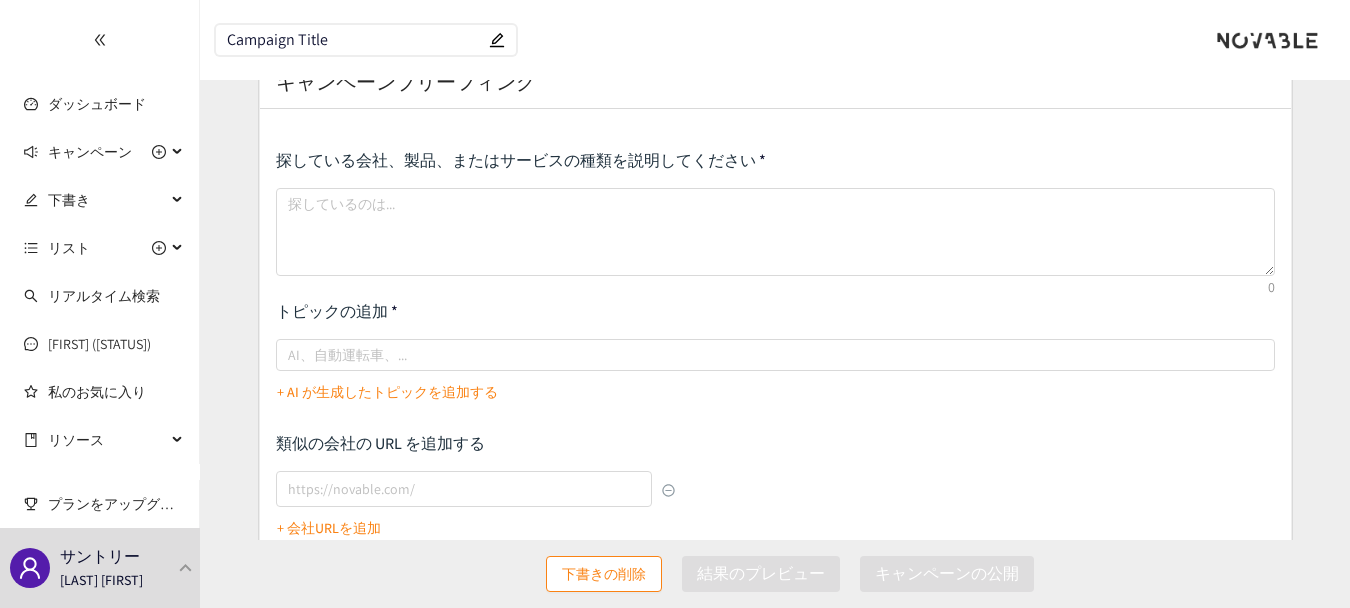 scroll, scrollTop: 49, scrollLeft: 0, axis: vertical 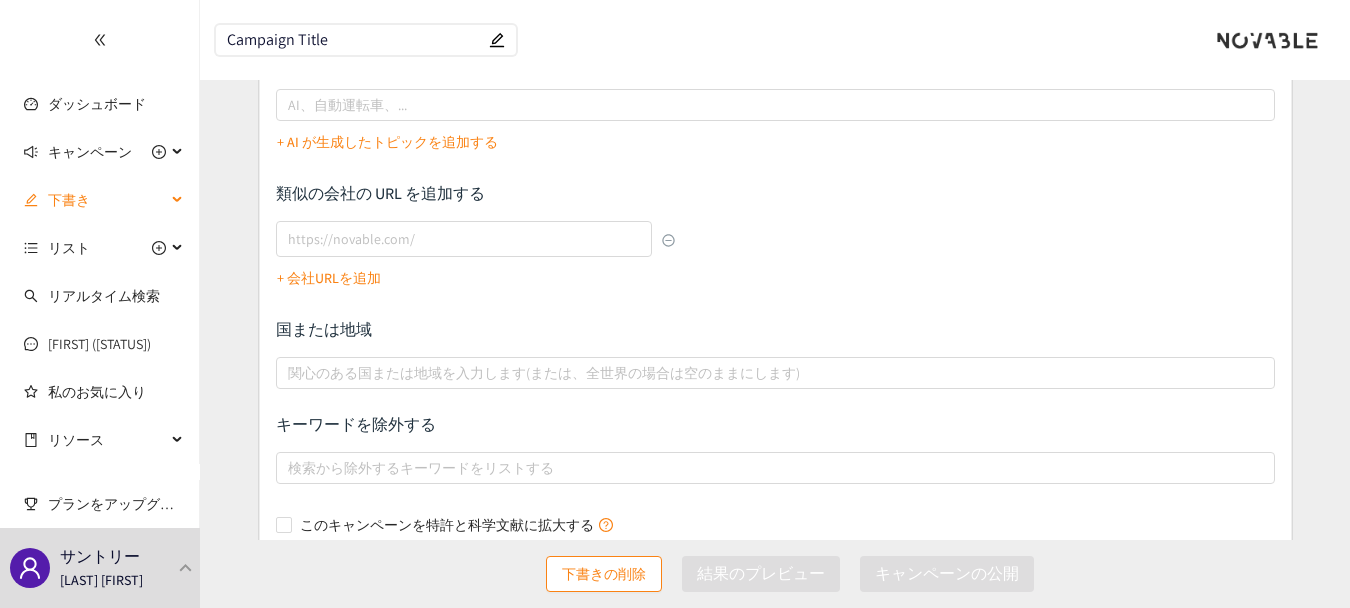 click on "下書き" at bounding box center [107, 200] 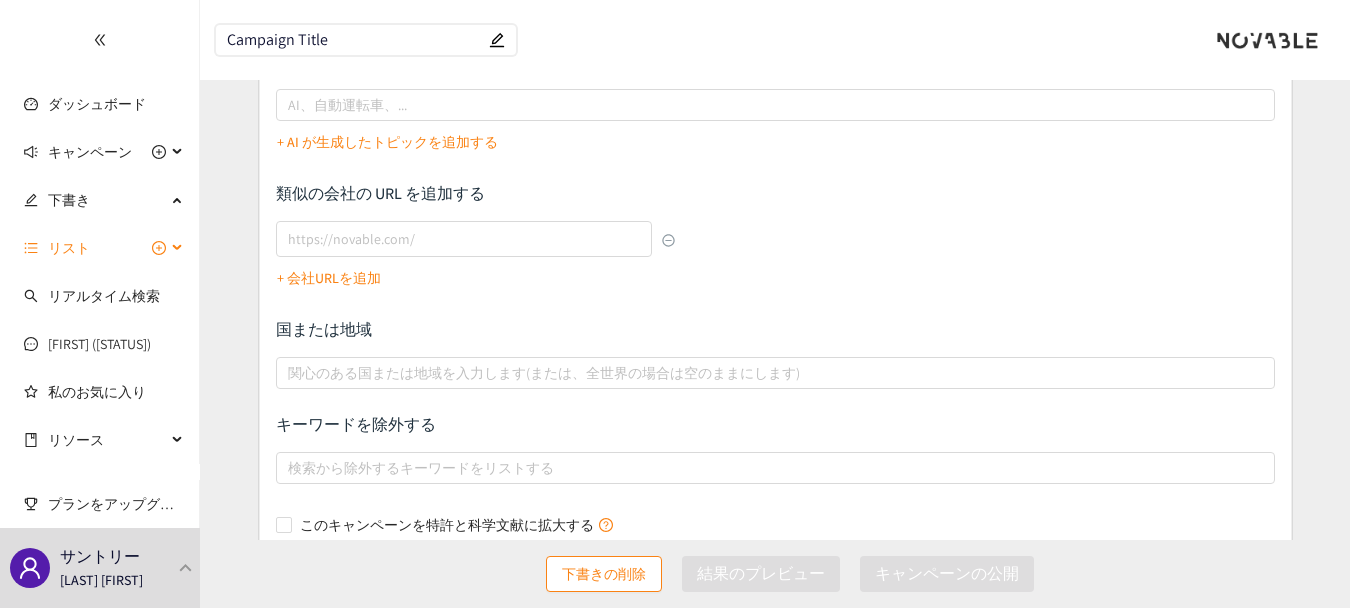 click on "リスト" at bounding box center (69, 248) 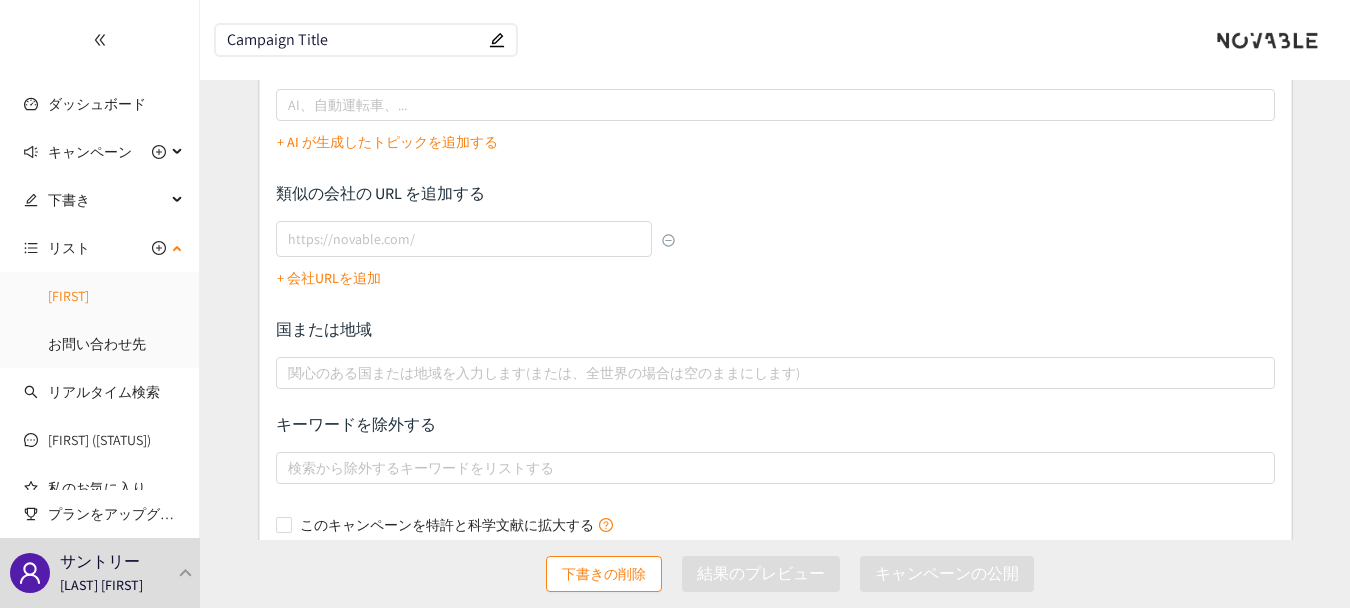 click on "聡" at bounding box center [68, 296] 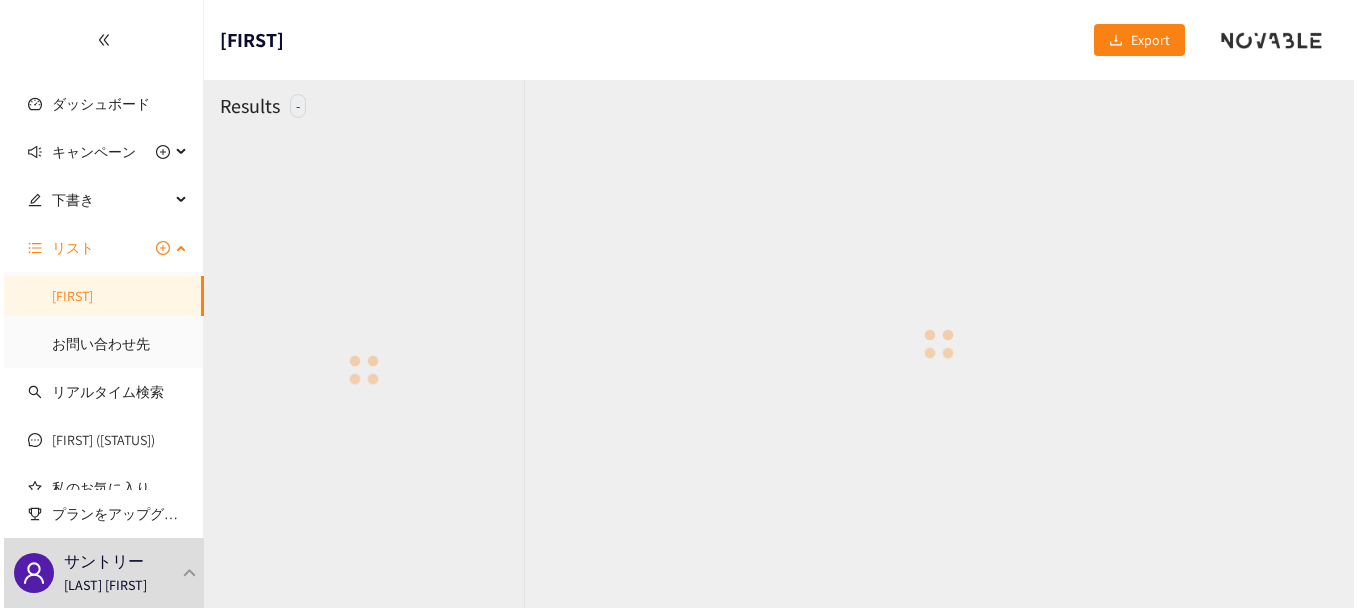 scroll, scrollTop: 0, scrollLeft: 0, axis: both 